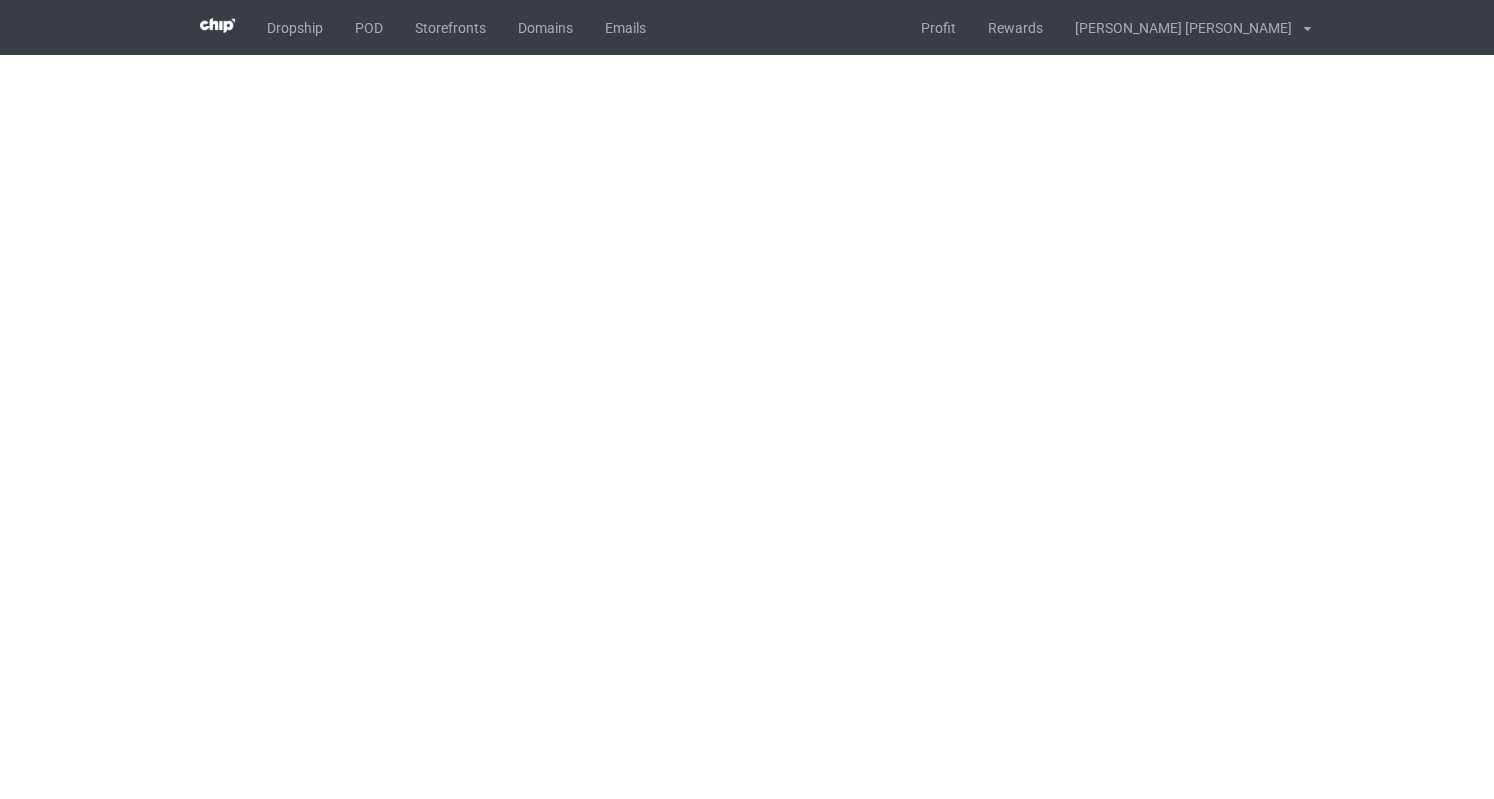 scroll, scrollTop: 0, scrollLeft: 0, axis: both 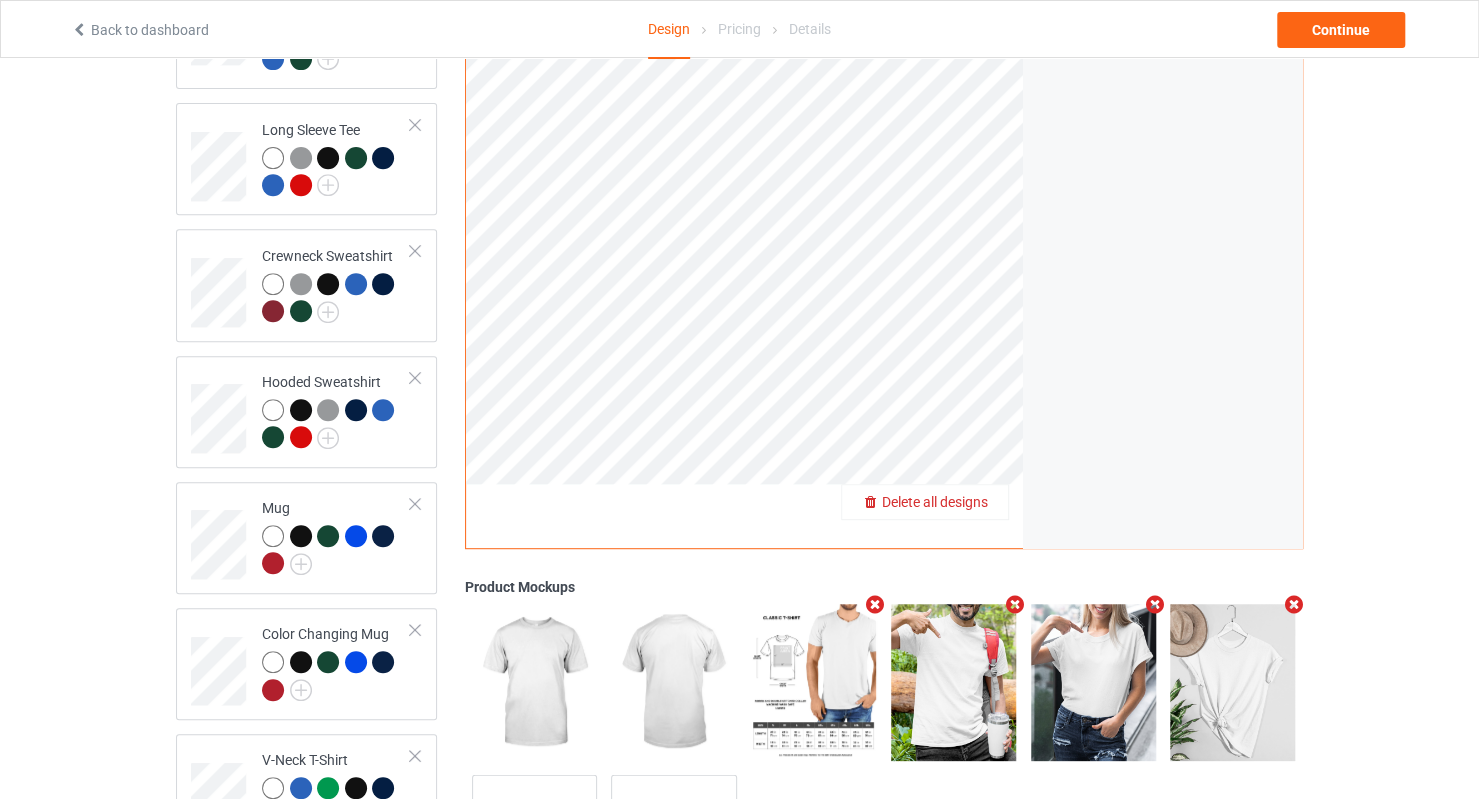 click on "Delete all designs" at bounding box center [935, 503] 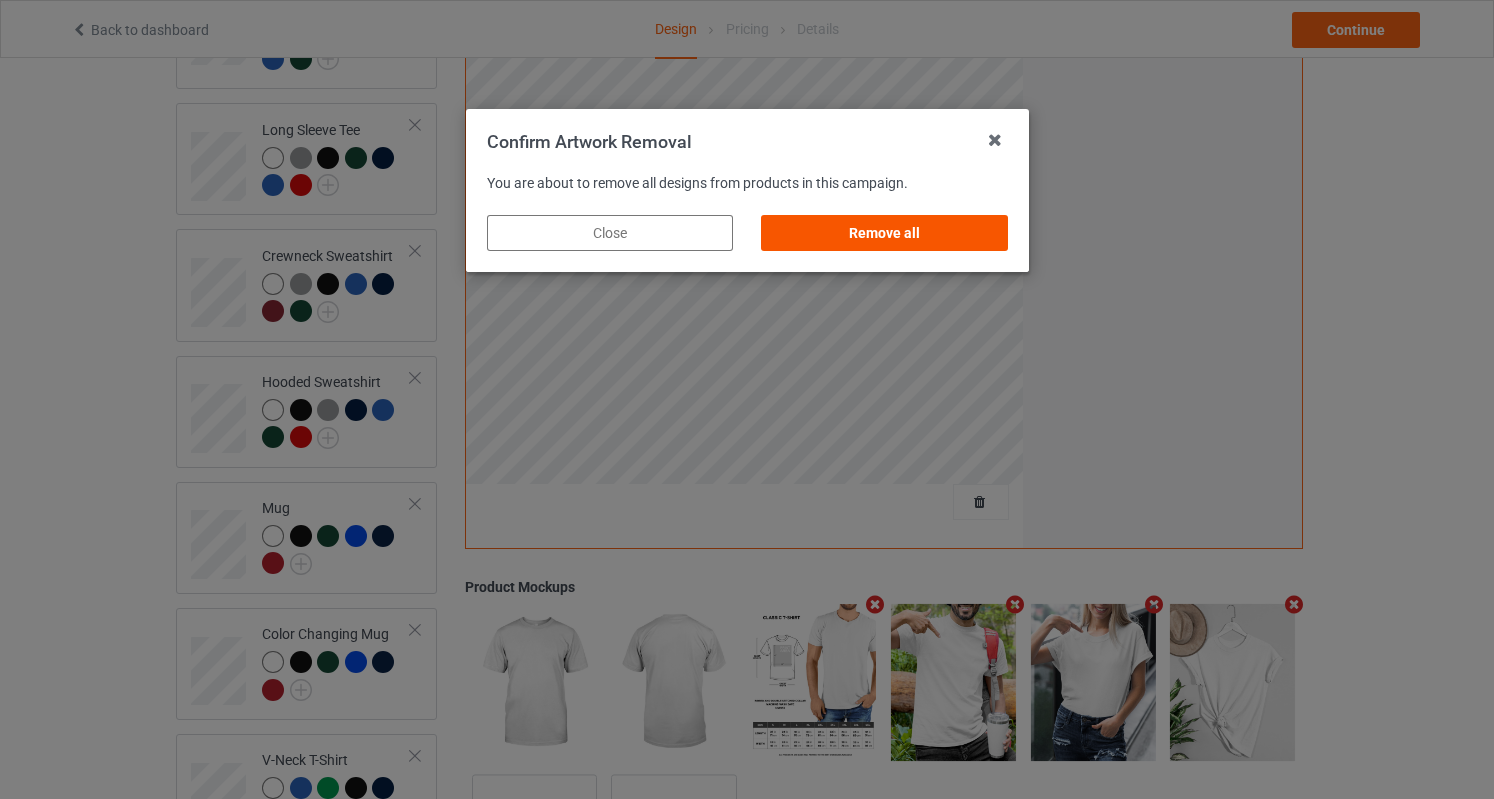 click on "Remove all" at bounding box center (884, 233) 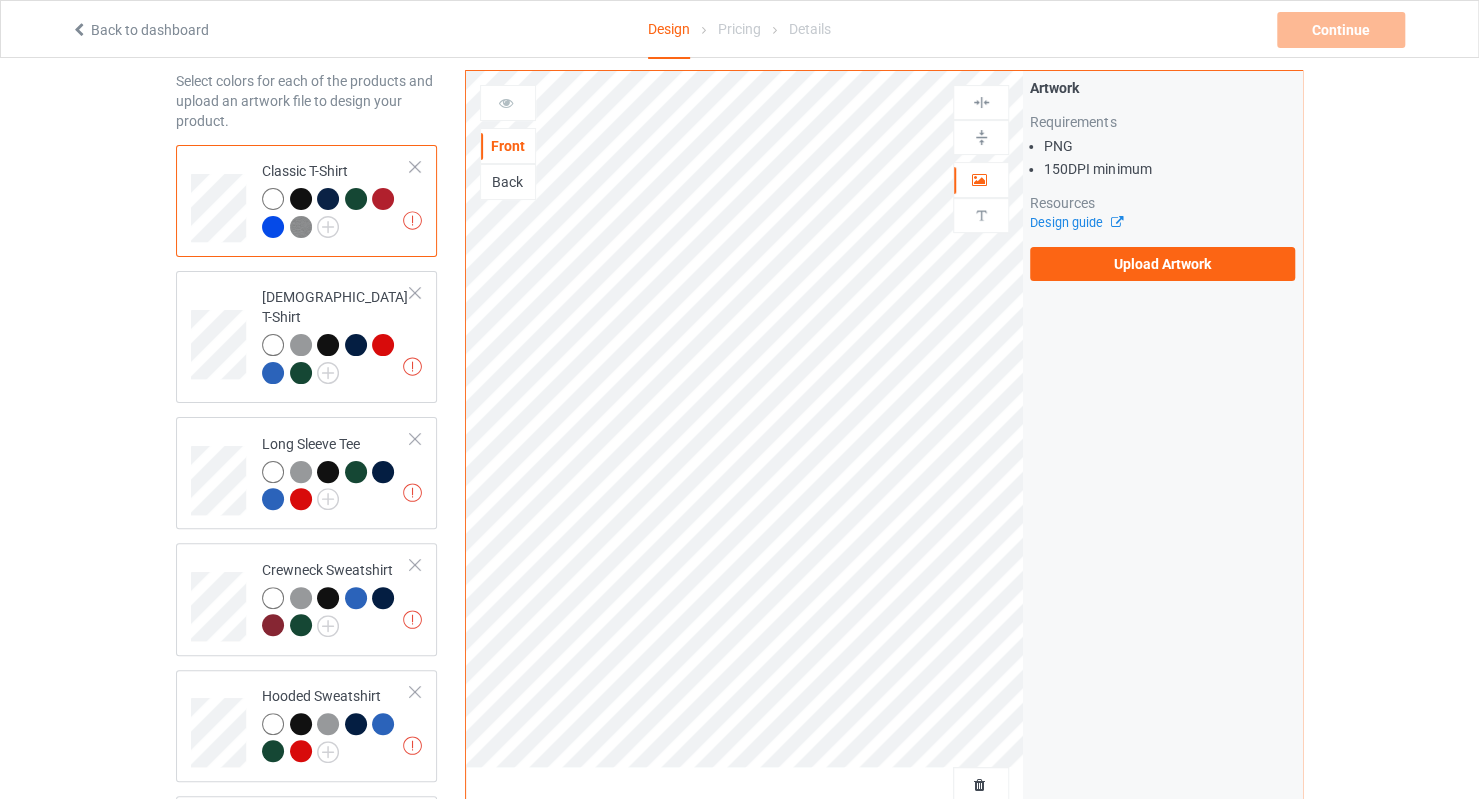scroll, scrollTop: 0, scrollLeft: 0, axis: both 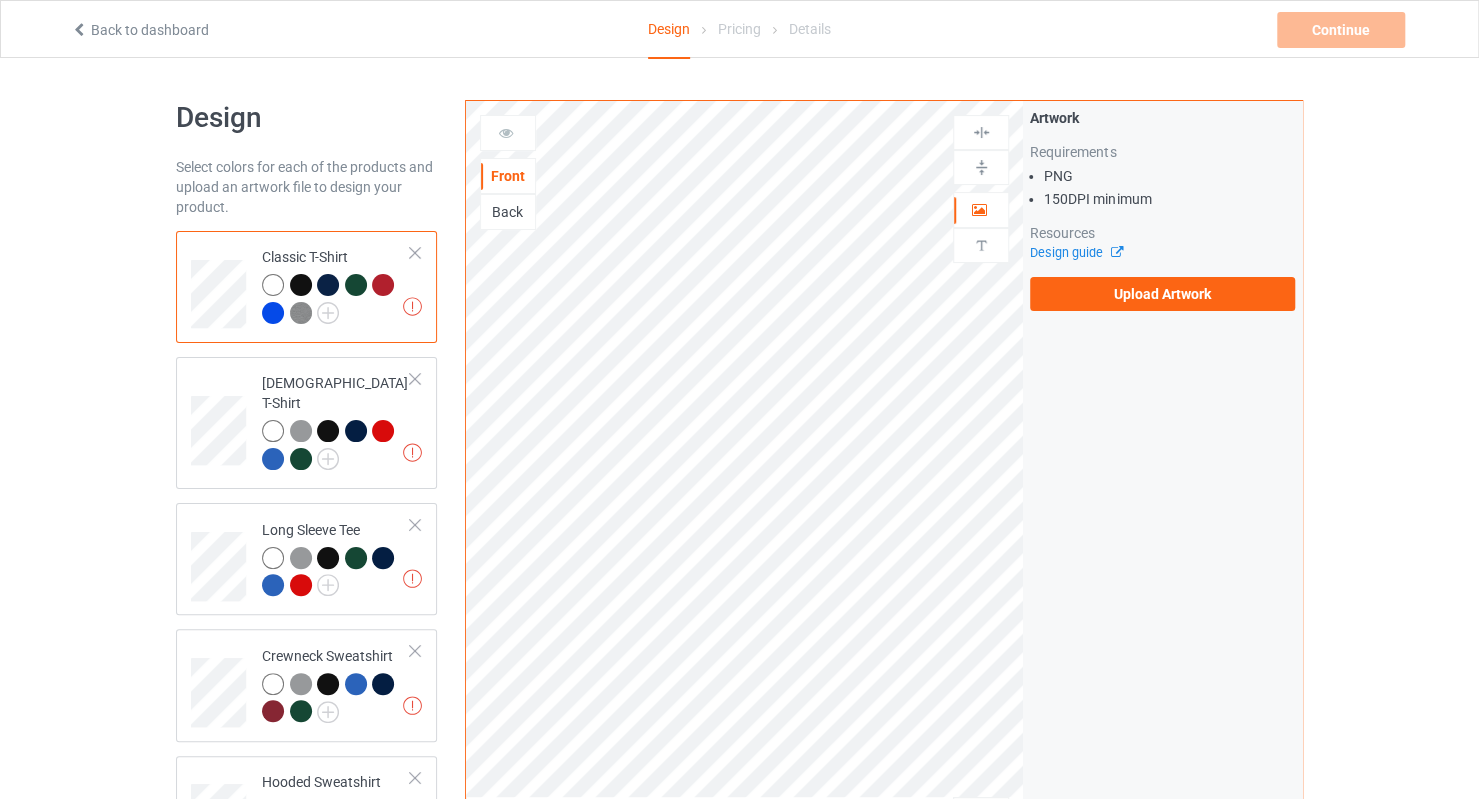 click on "Artwork Requirements PNG 150  DPI minimum Resources Design guide Upload Artwork" at bounding box center (1162, 209) 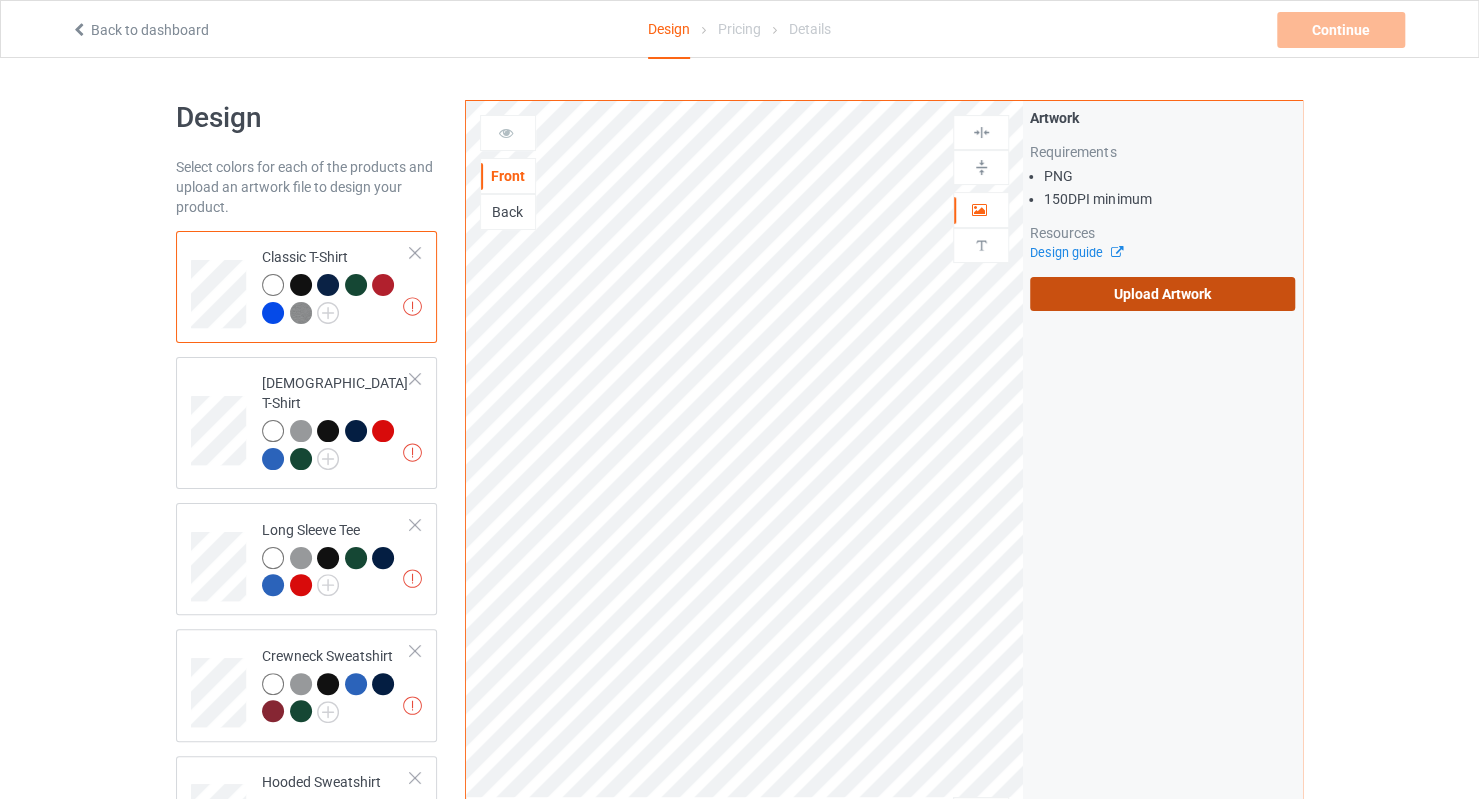 click on "Upload Artwork" at bounding box center [1162, 294] 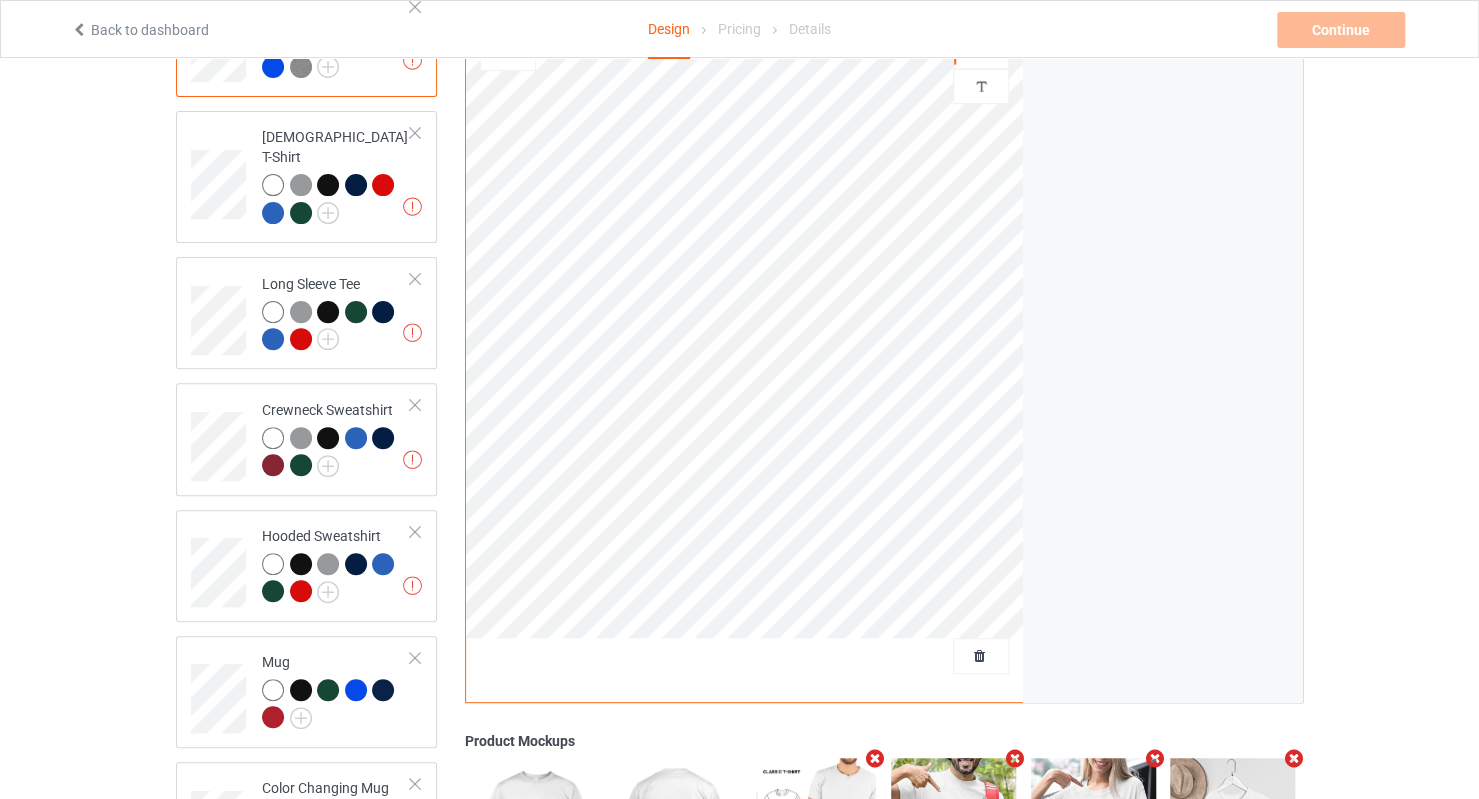 scroll, scrollTop: 200, scrollLeft: 0, axis: vertical 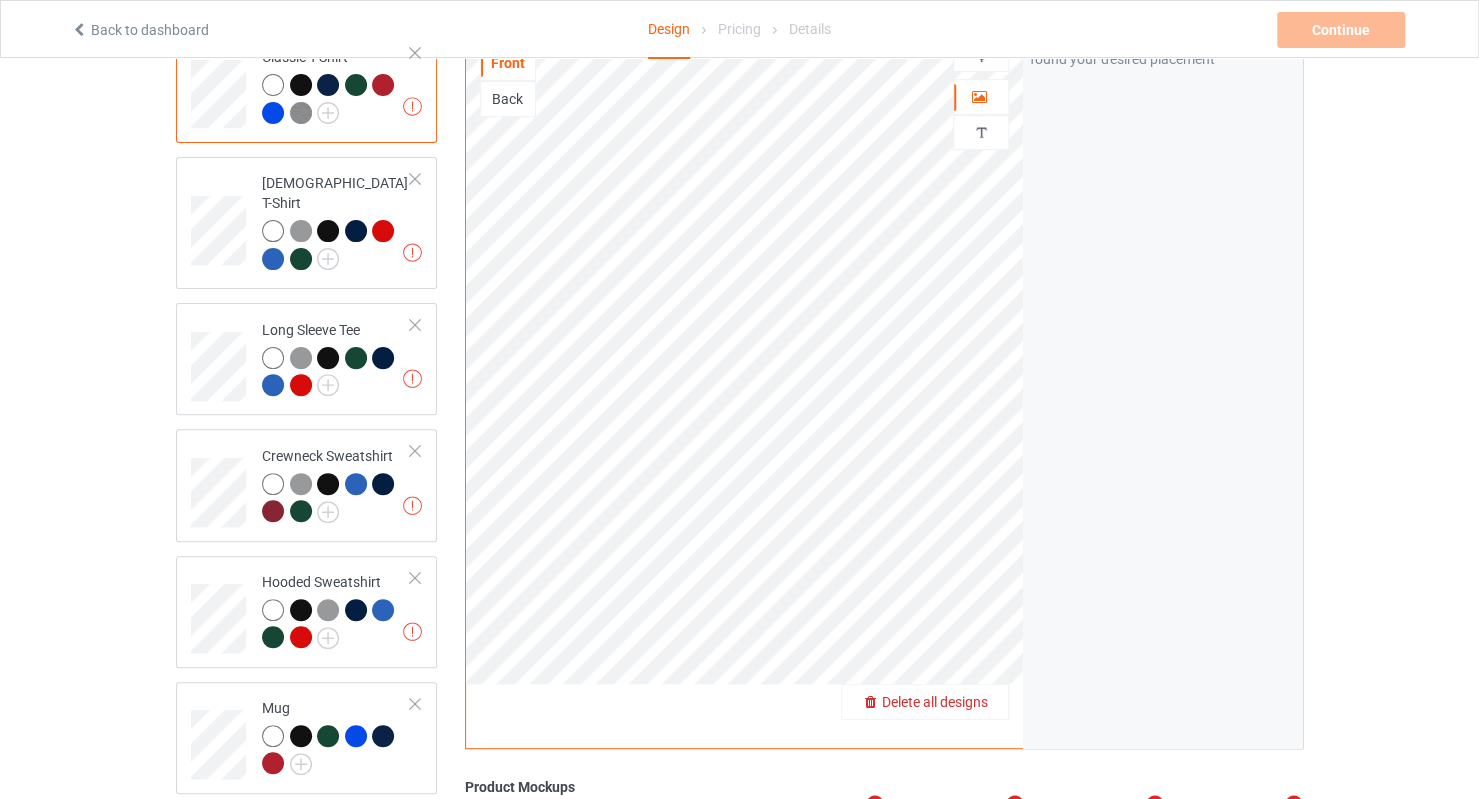 click on "Delete all designs" at bounding box center [925, 703] 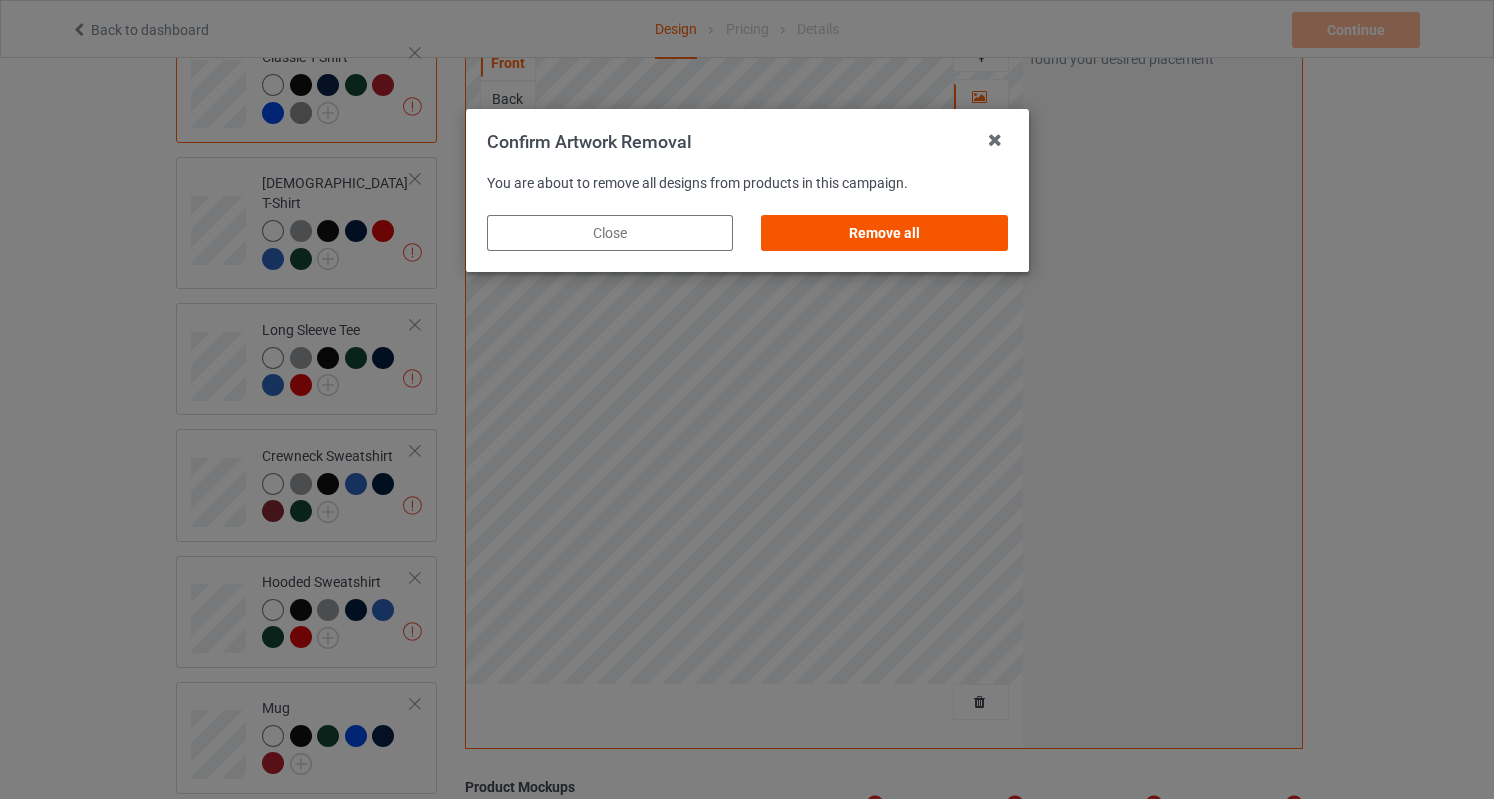 click on "Remove all" at bounding box center (884, 233) 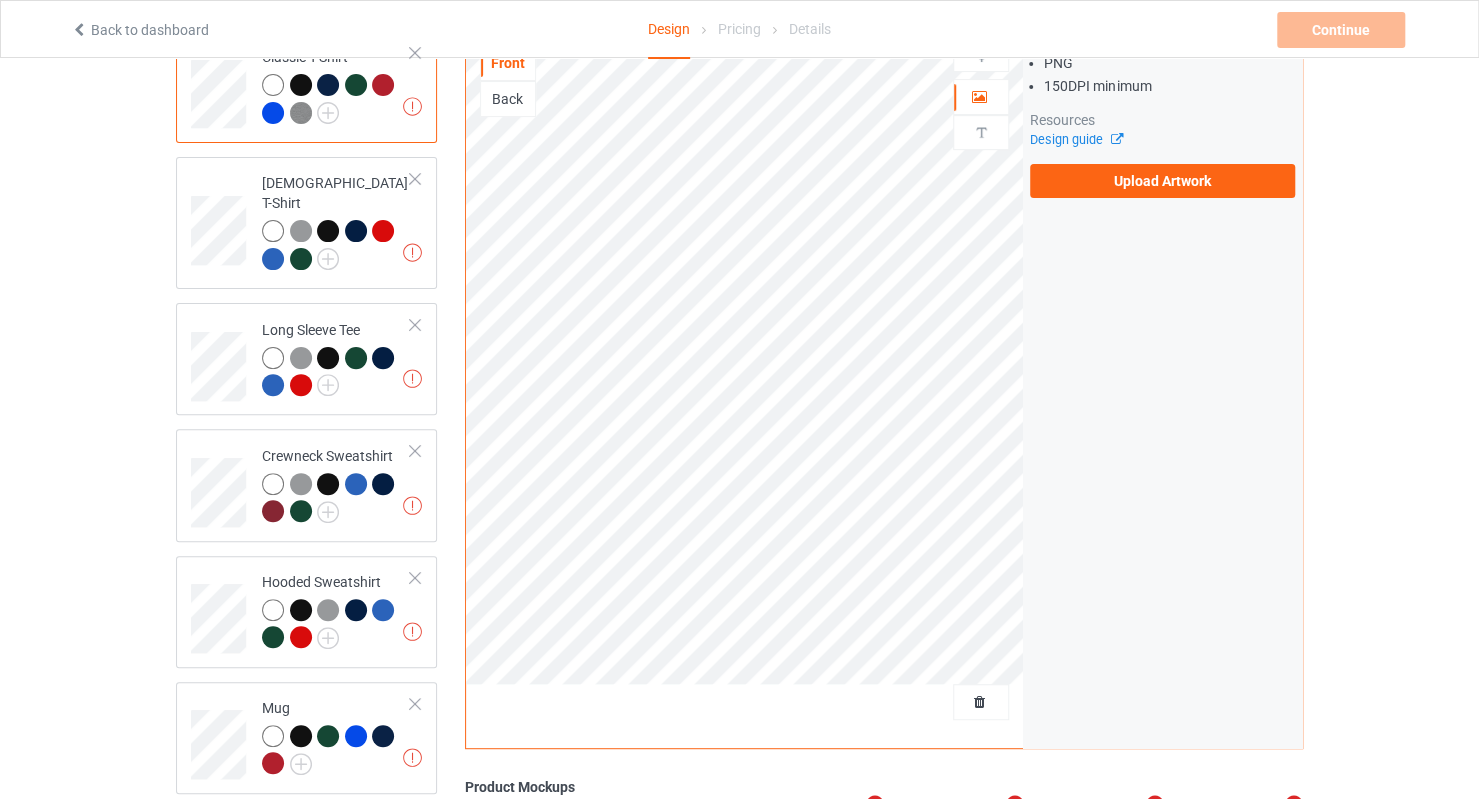 click on "Design guide" at bounding box center (1162, 140) 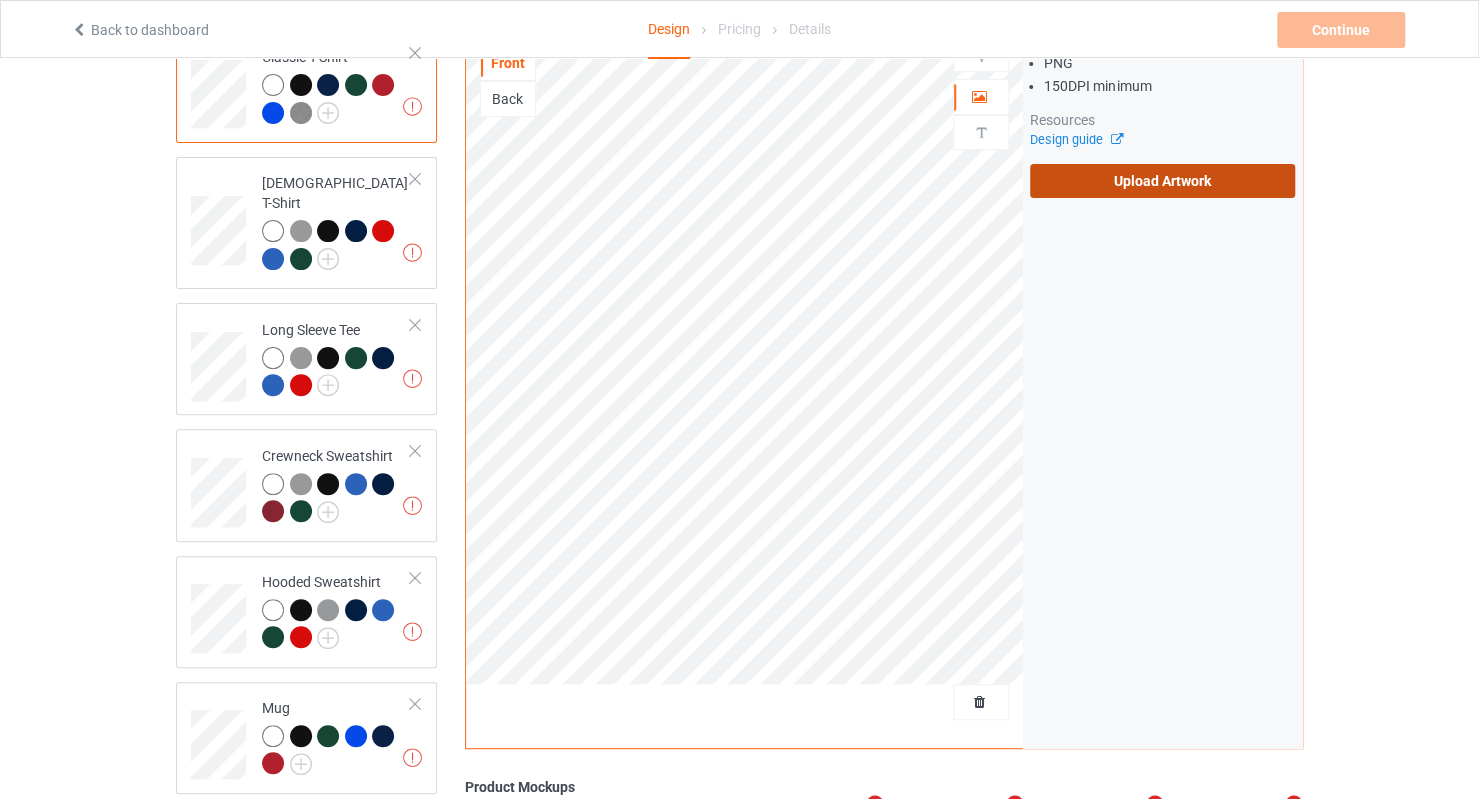 click on "Upload Artwork" at bounding box center [1162, 181] 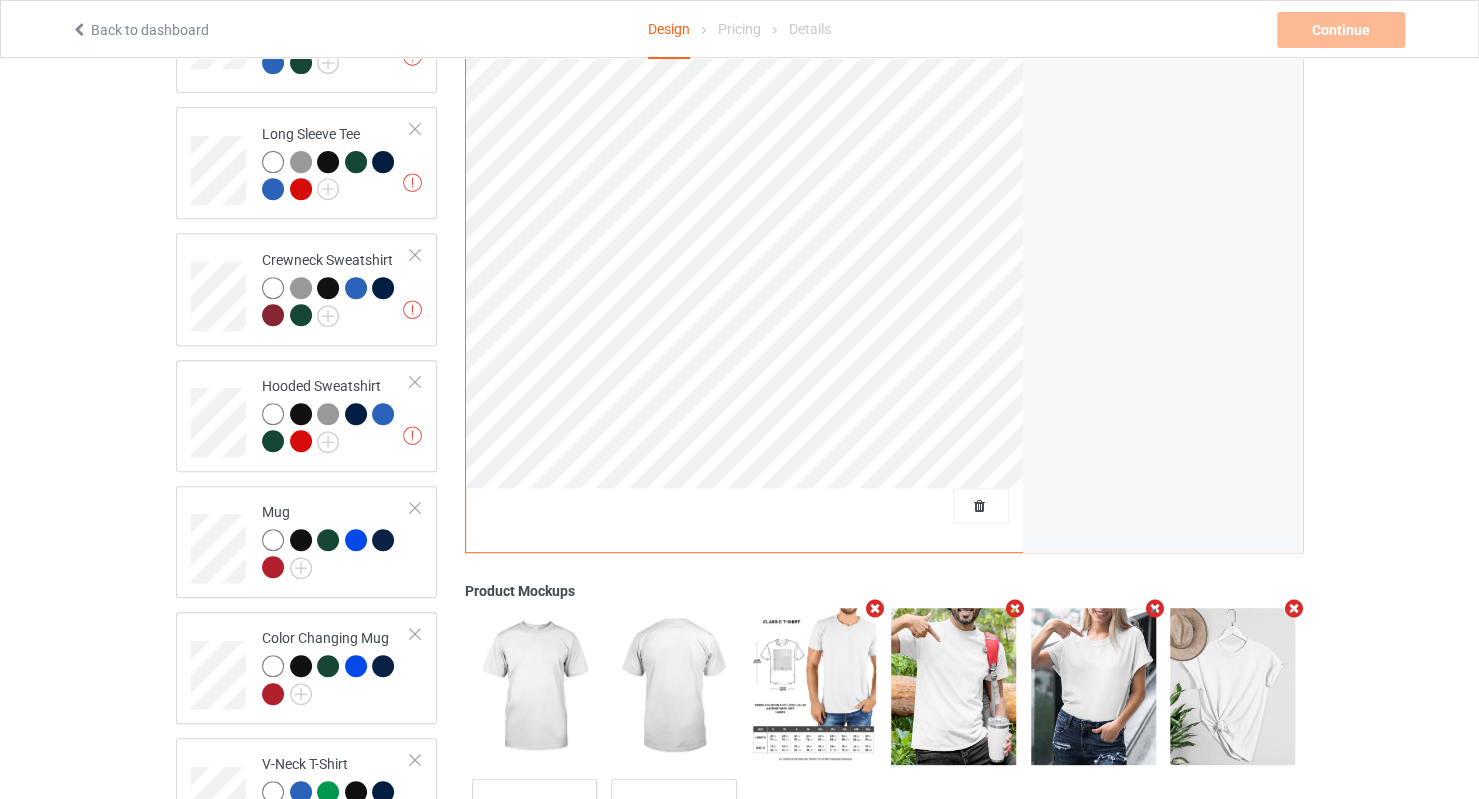 scroll, scrollTop: 400, scrollLeft: 0, axis: vertical 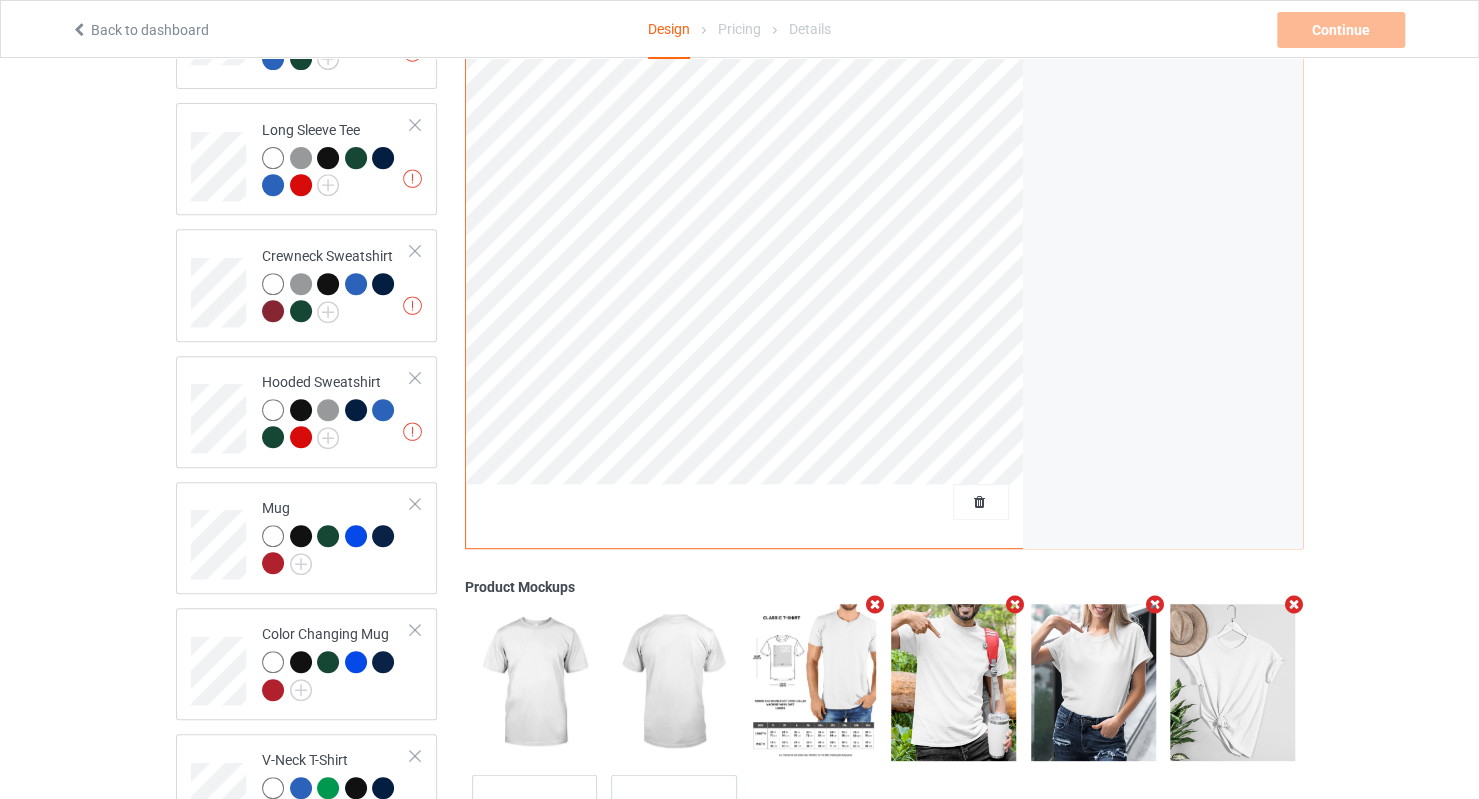 click at bounding box center (981, 503) 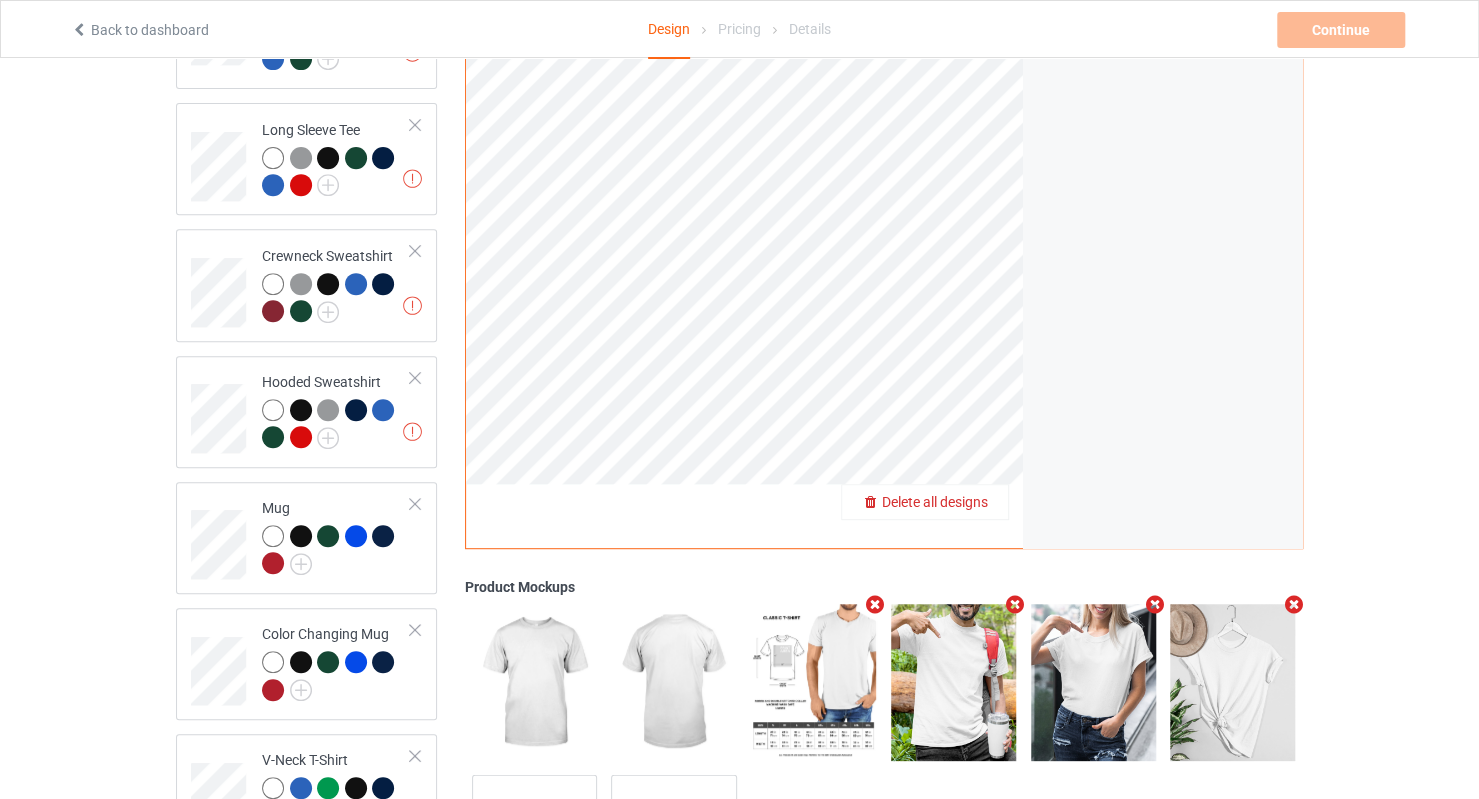 click on "Delete all designs" at bounding box center [935, 503] 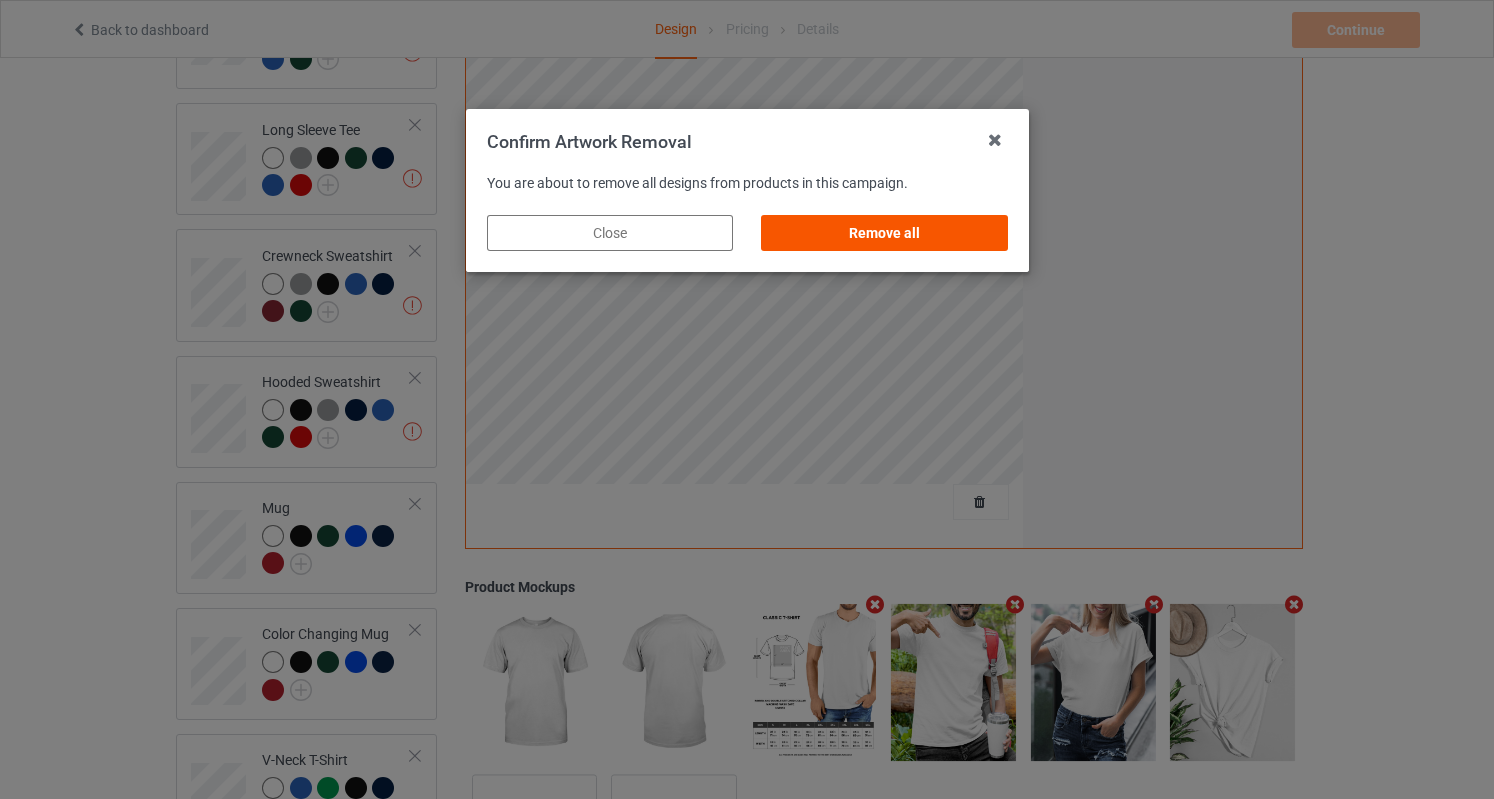 click on "Remove all" at bounding box center [884, 233] 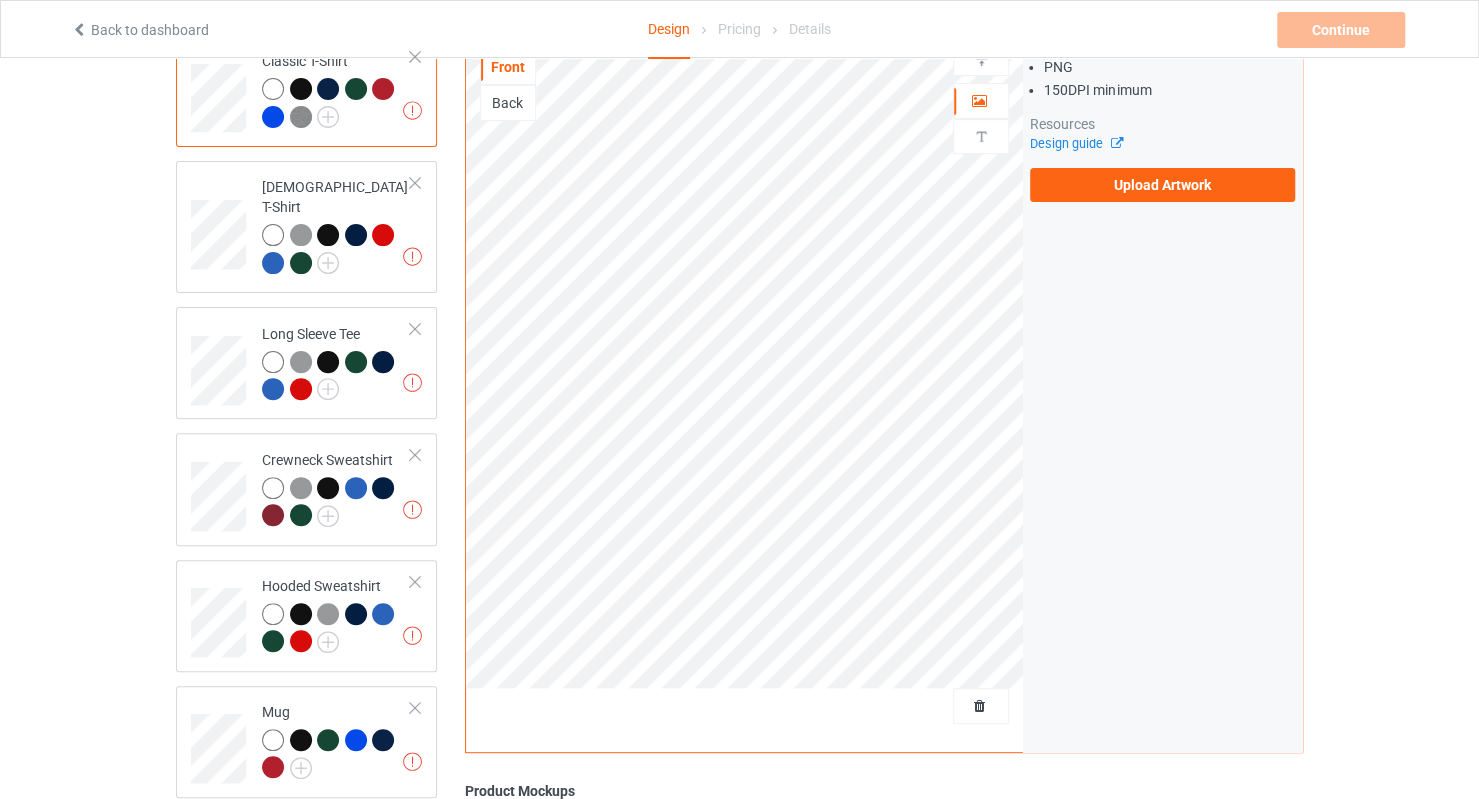scroll, scrollTop: 100, scrollLeft: 0, axis: vertical 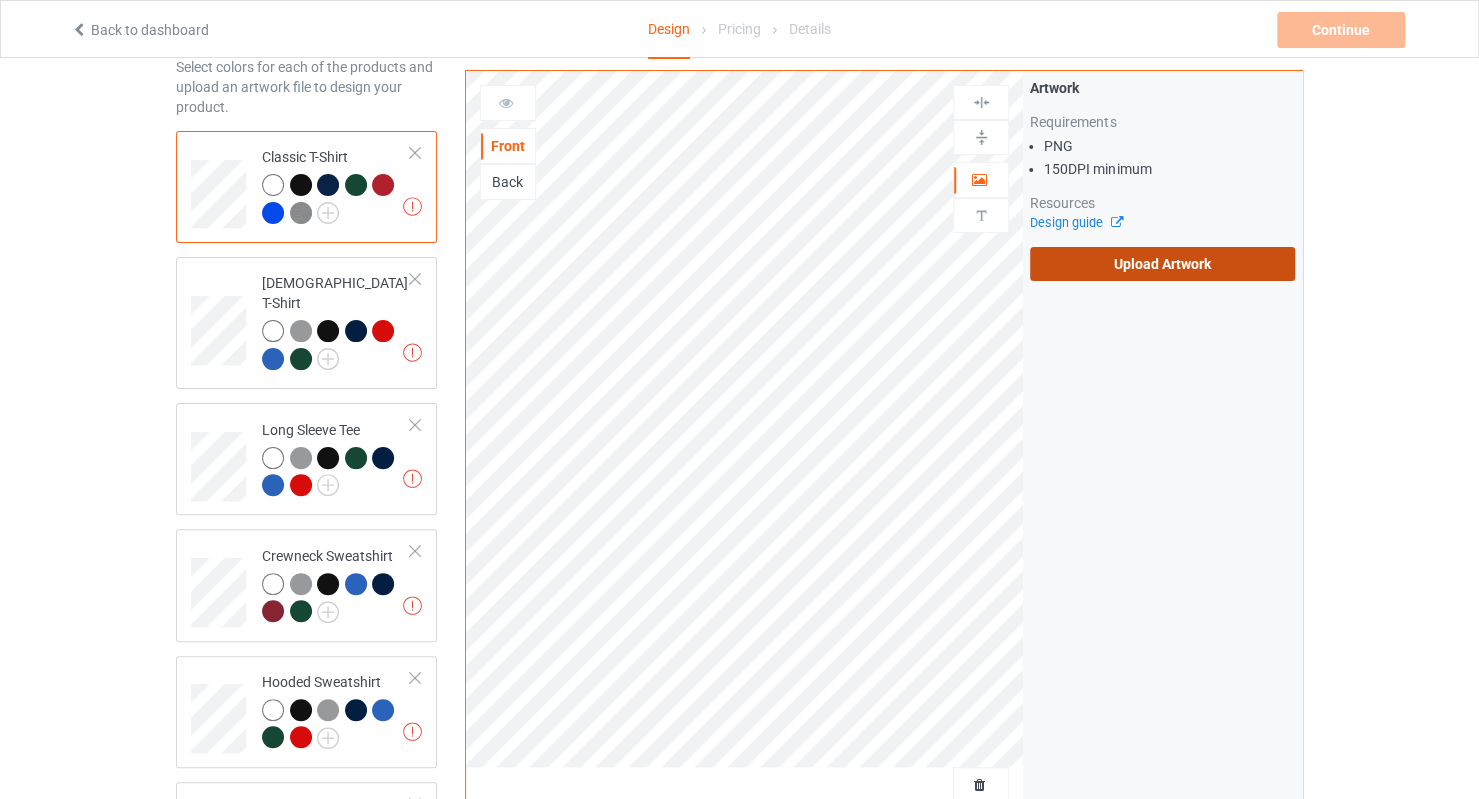 click on "Upload Artwork" at bounding box center (1162, 264) 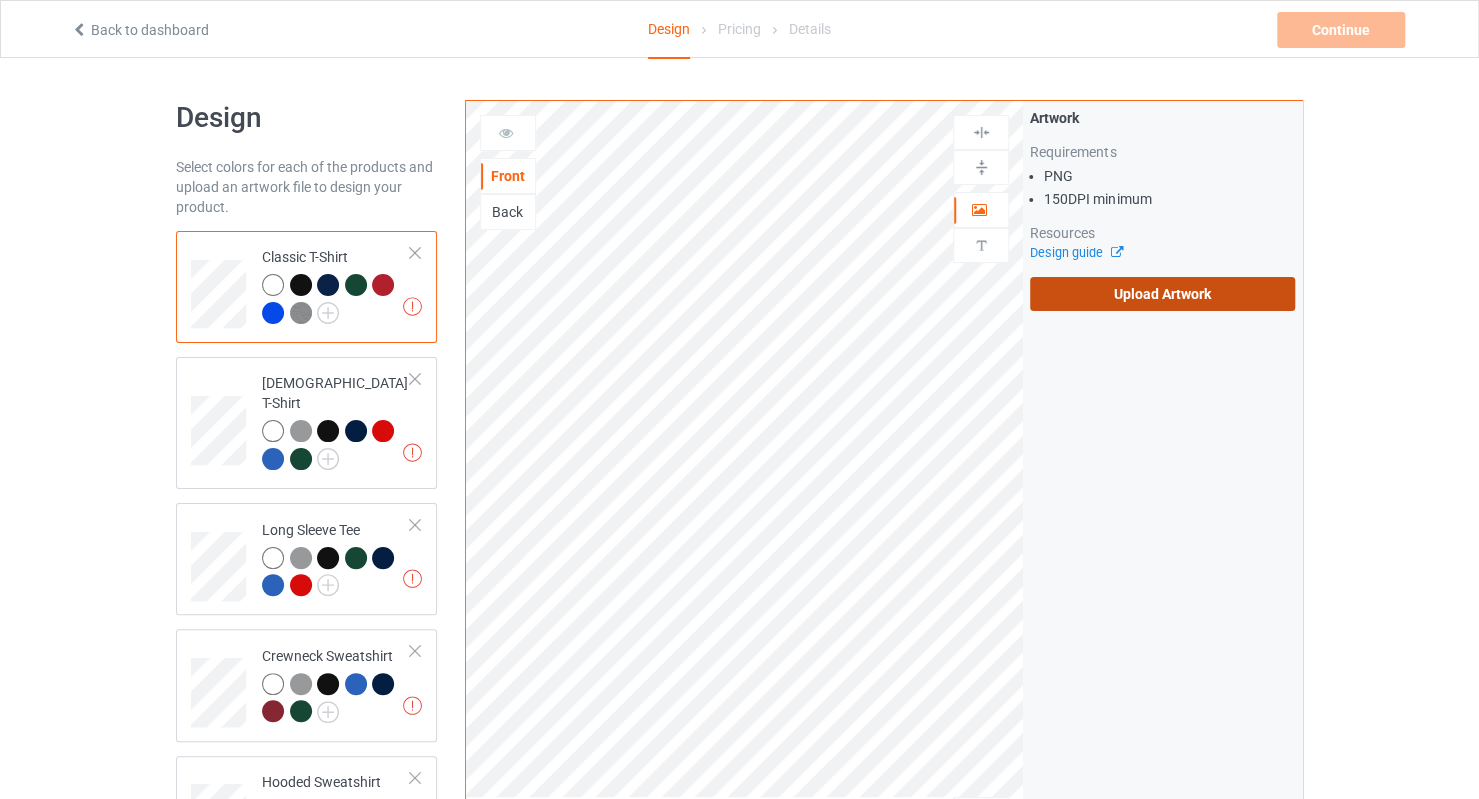 click on "Upload Artwork" at bounding box center (1162, 294) 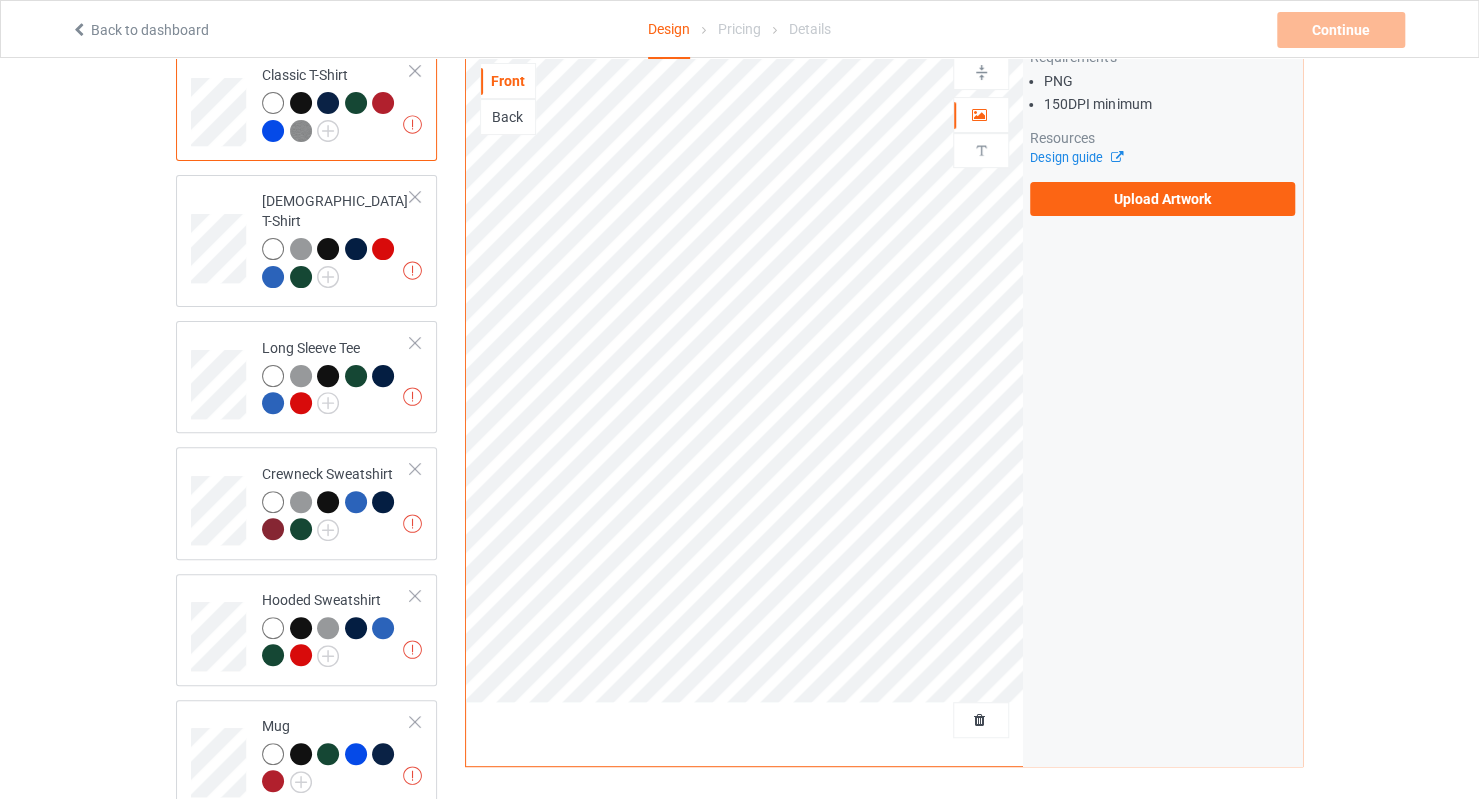 scroll, scrollTop: 0, scrollLeft: 0, axis: both 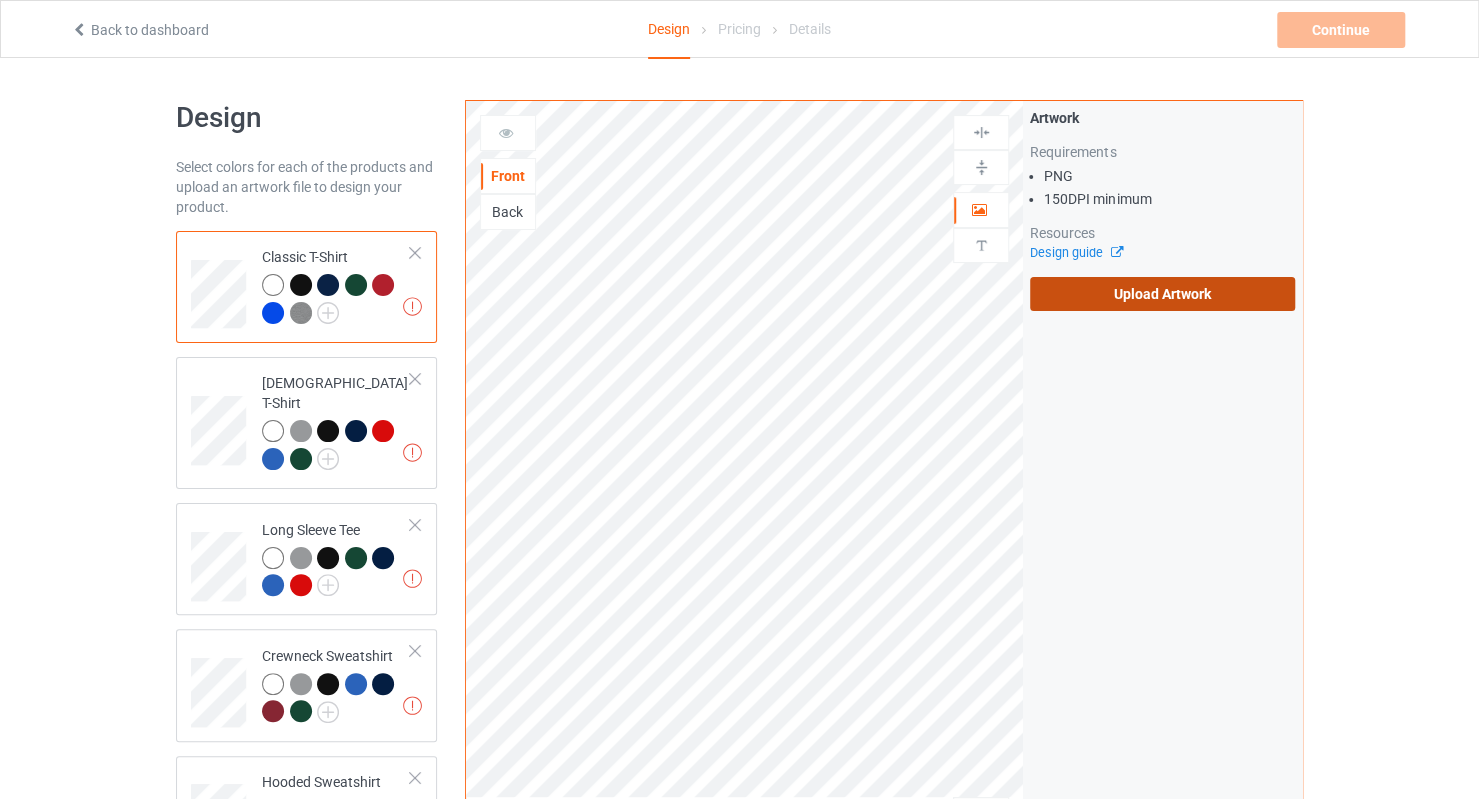 click on "Upload Artwork" at bounding box center [1162, 294] 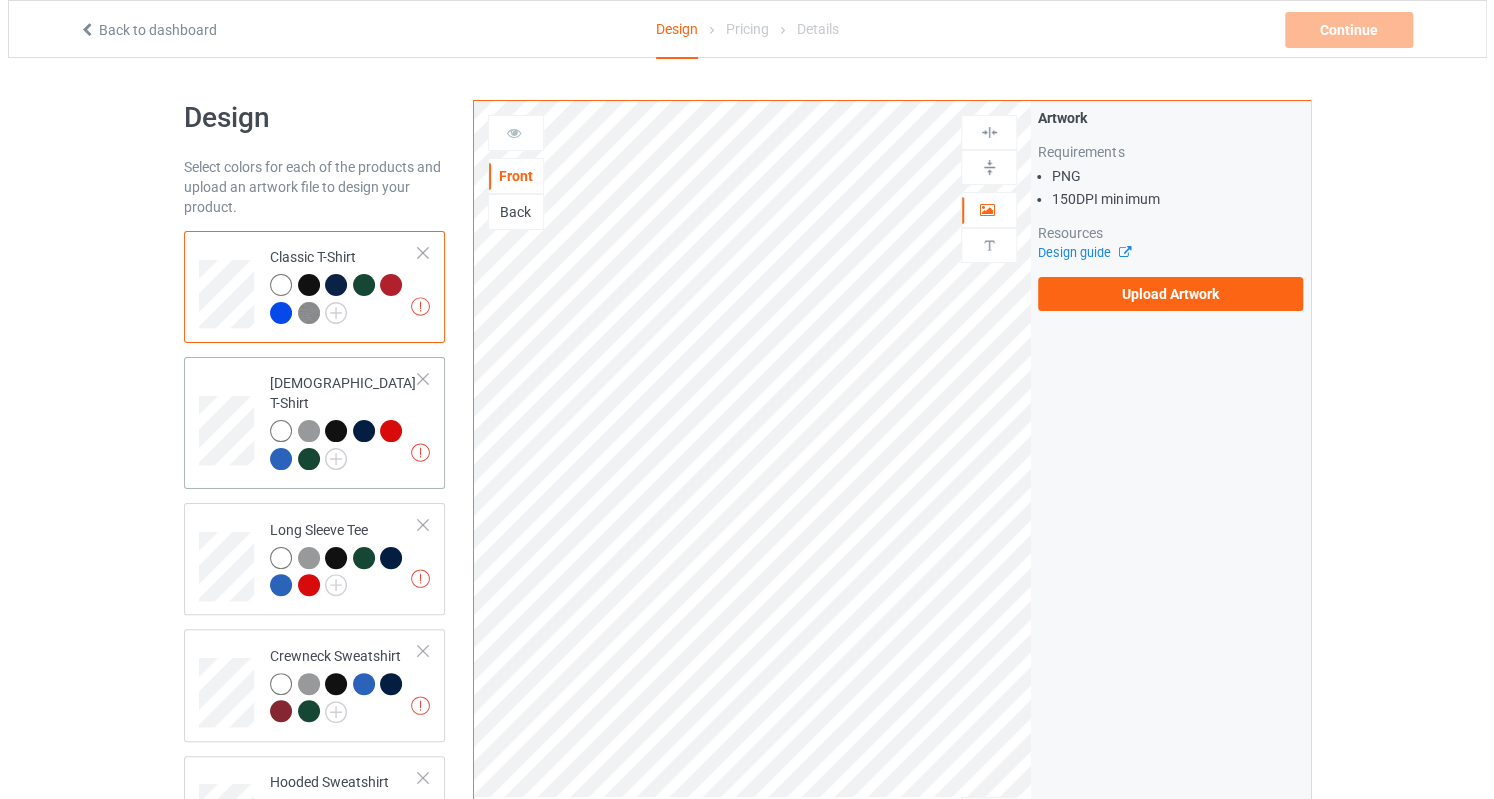 scroll, scrollTop: 560, scrollLeft: 0, axis: vertical 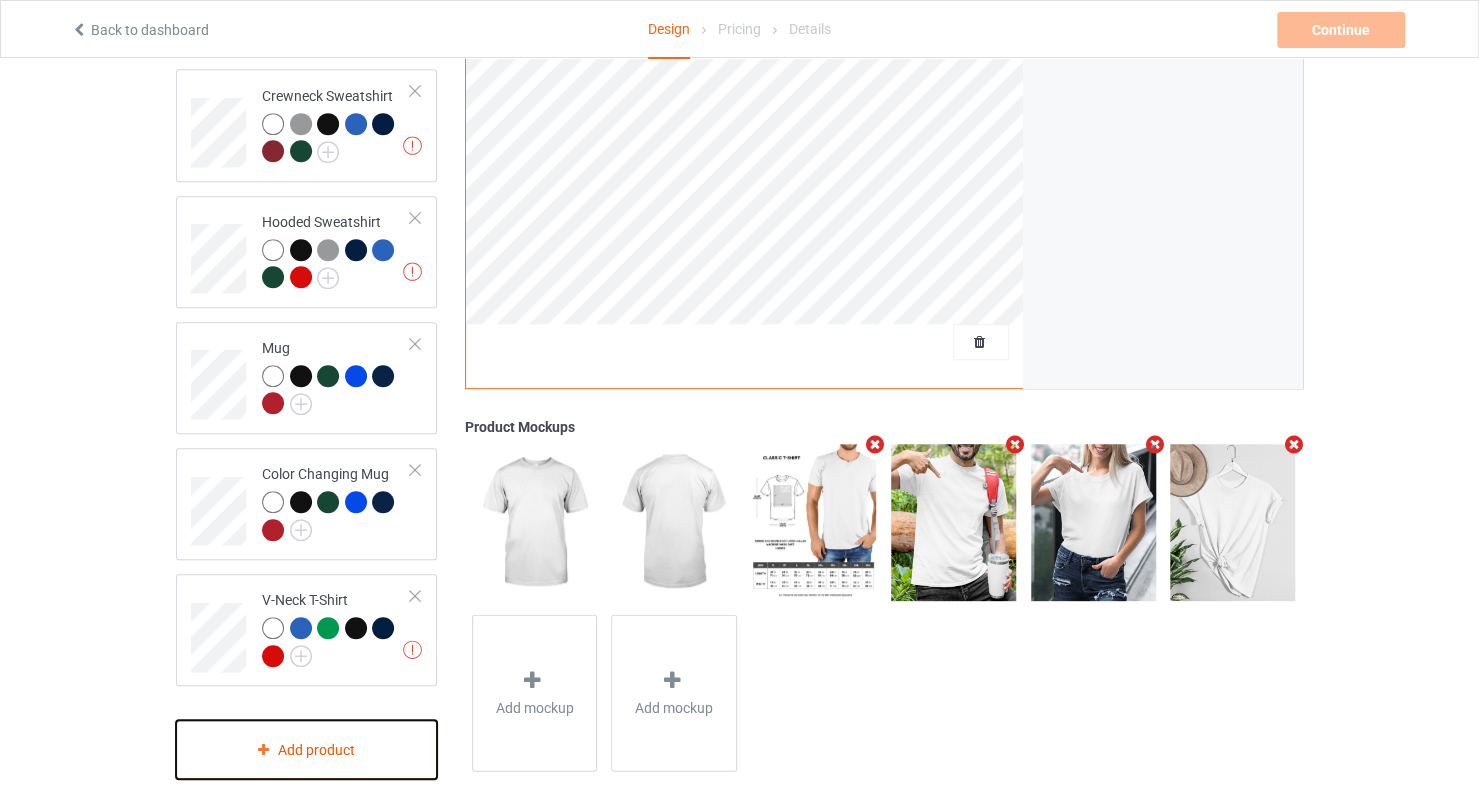 click on "Add product" at bounding box center [306, 749] 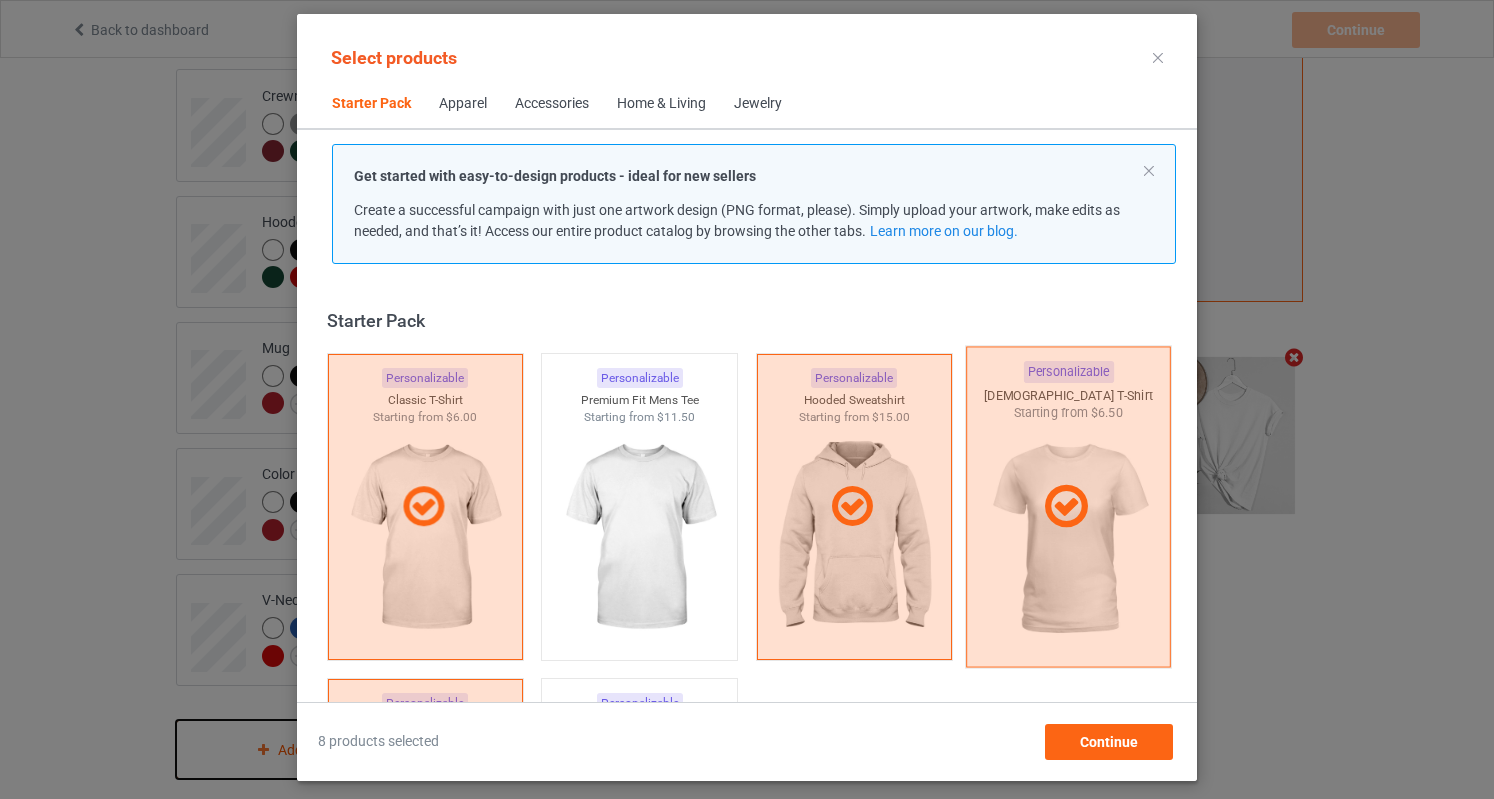 scroll, scrollTop: 25, scrollLeft: 0, axis: vertical 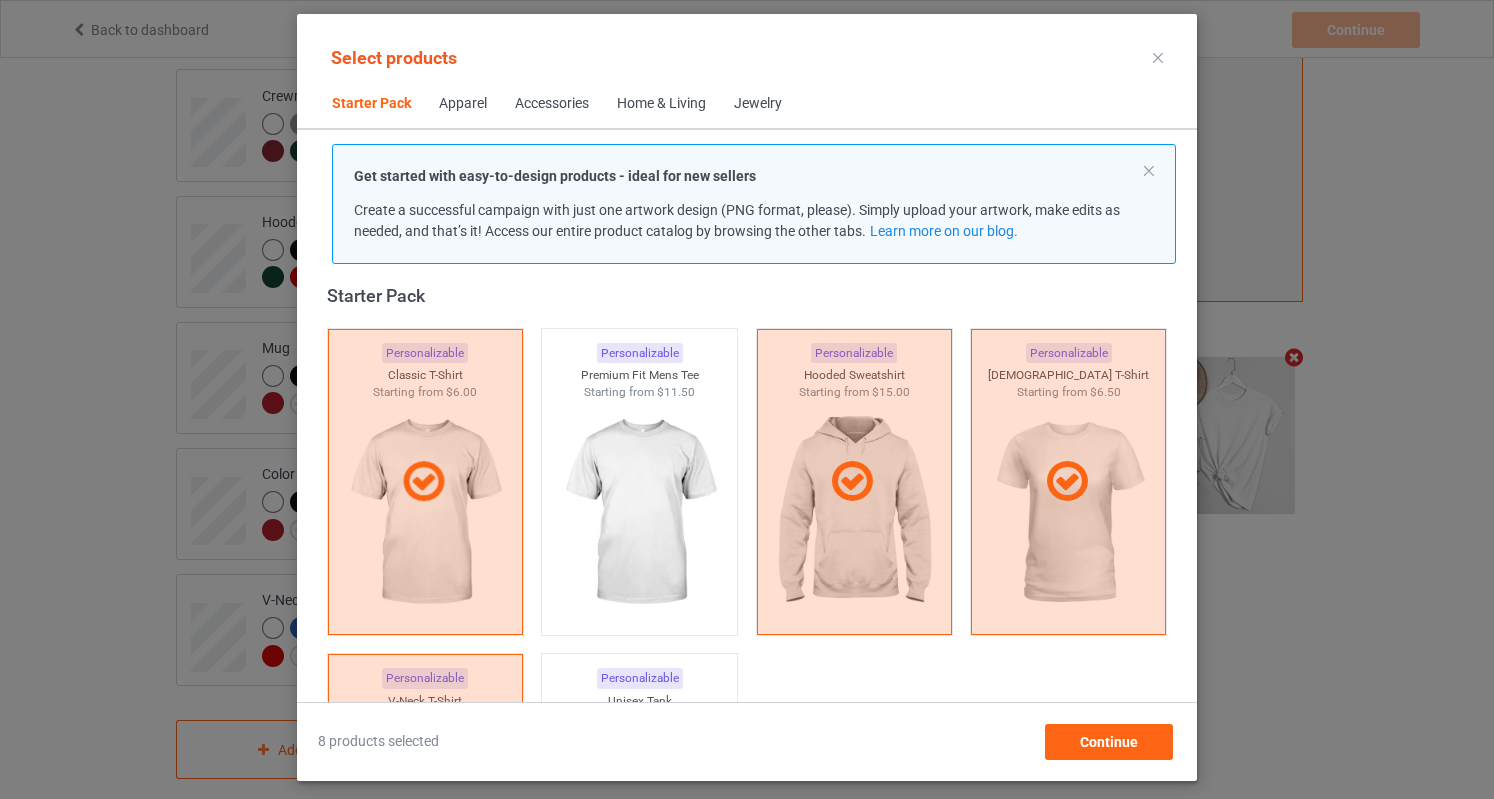 click on "Home & Living" at bounding box center (661, 104) 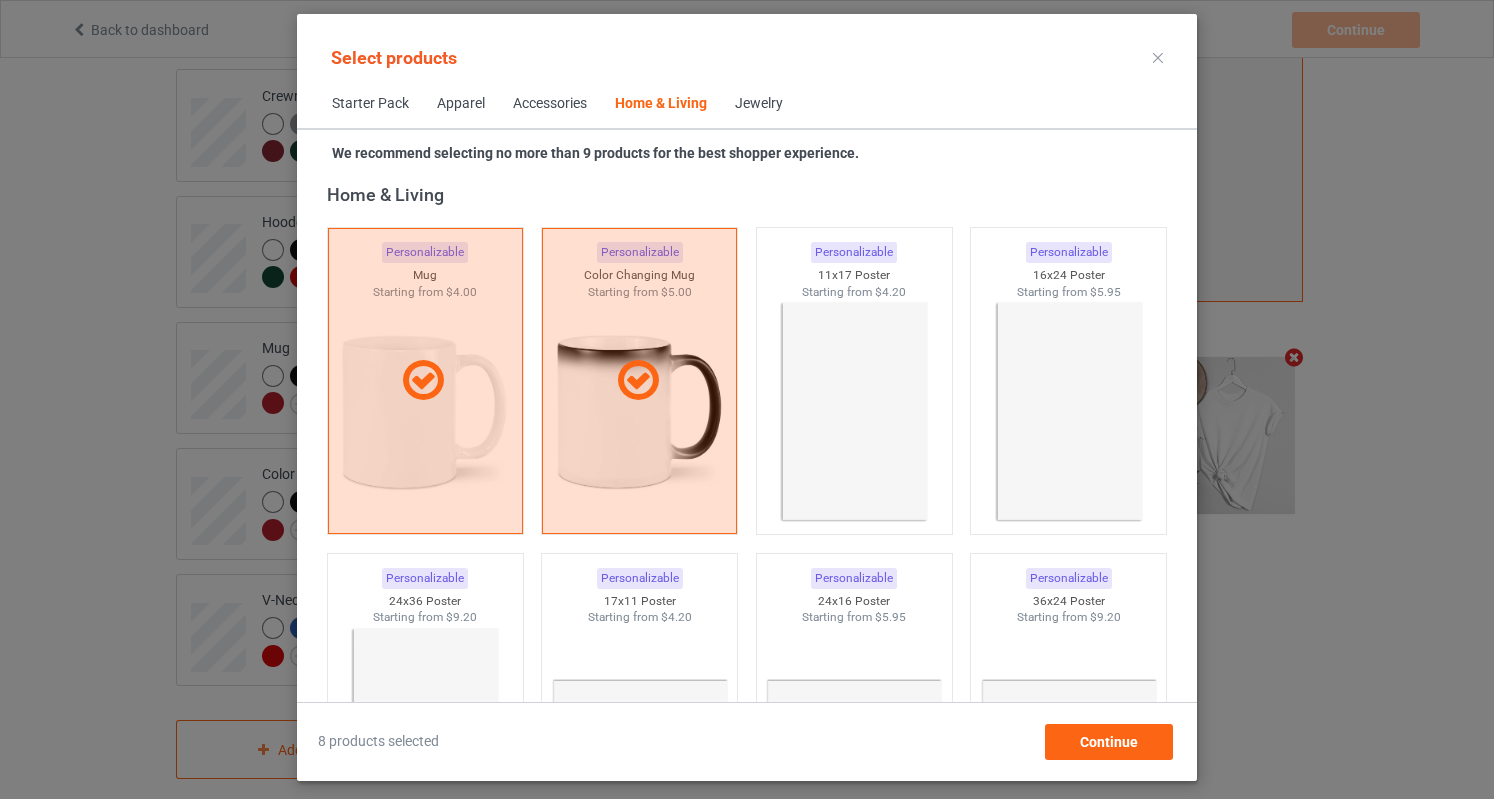 click on "Home & Living" at bounding box center (661, 104) 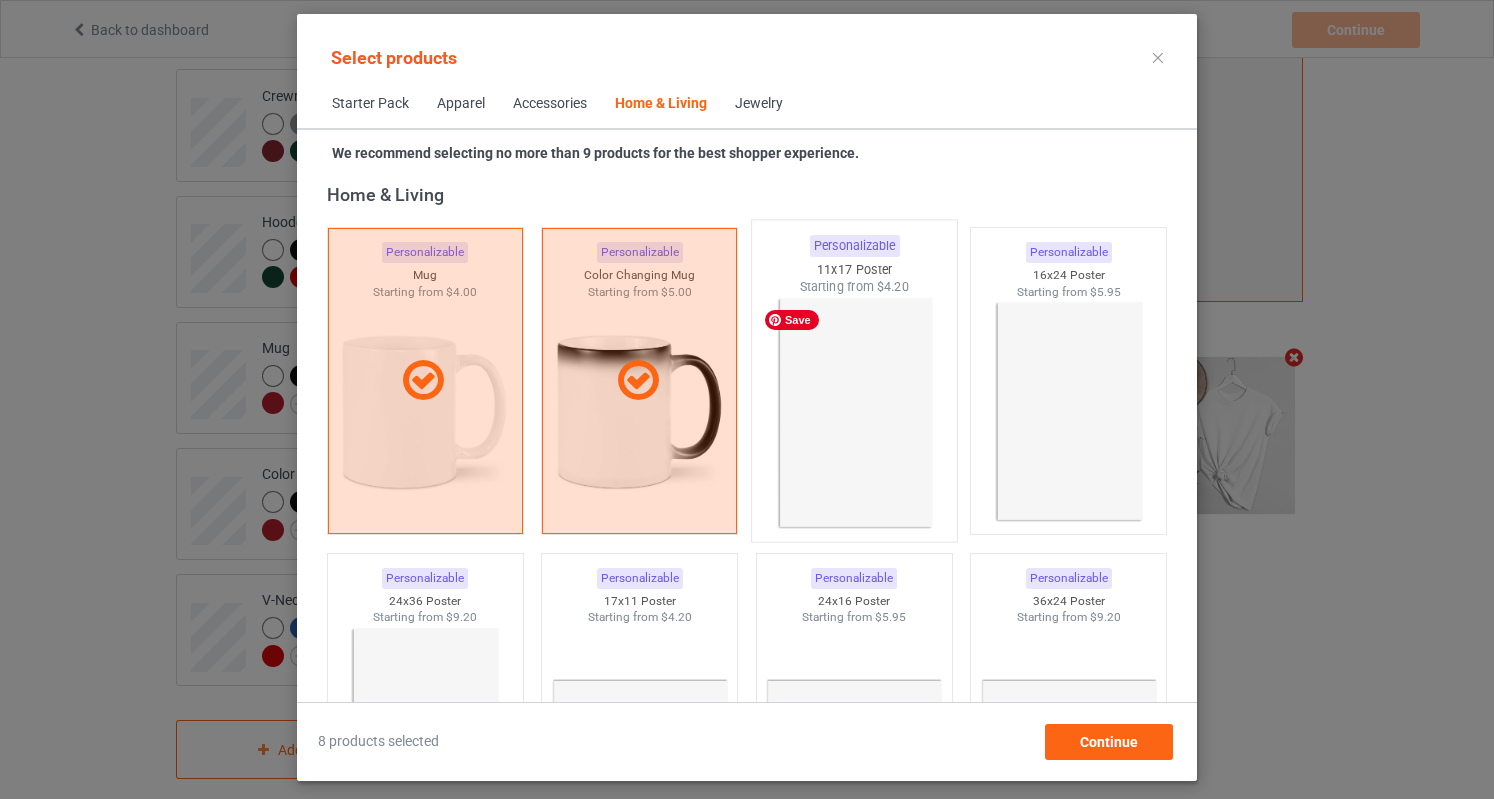 click at bounding box center (854, 413) 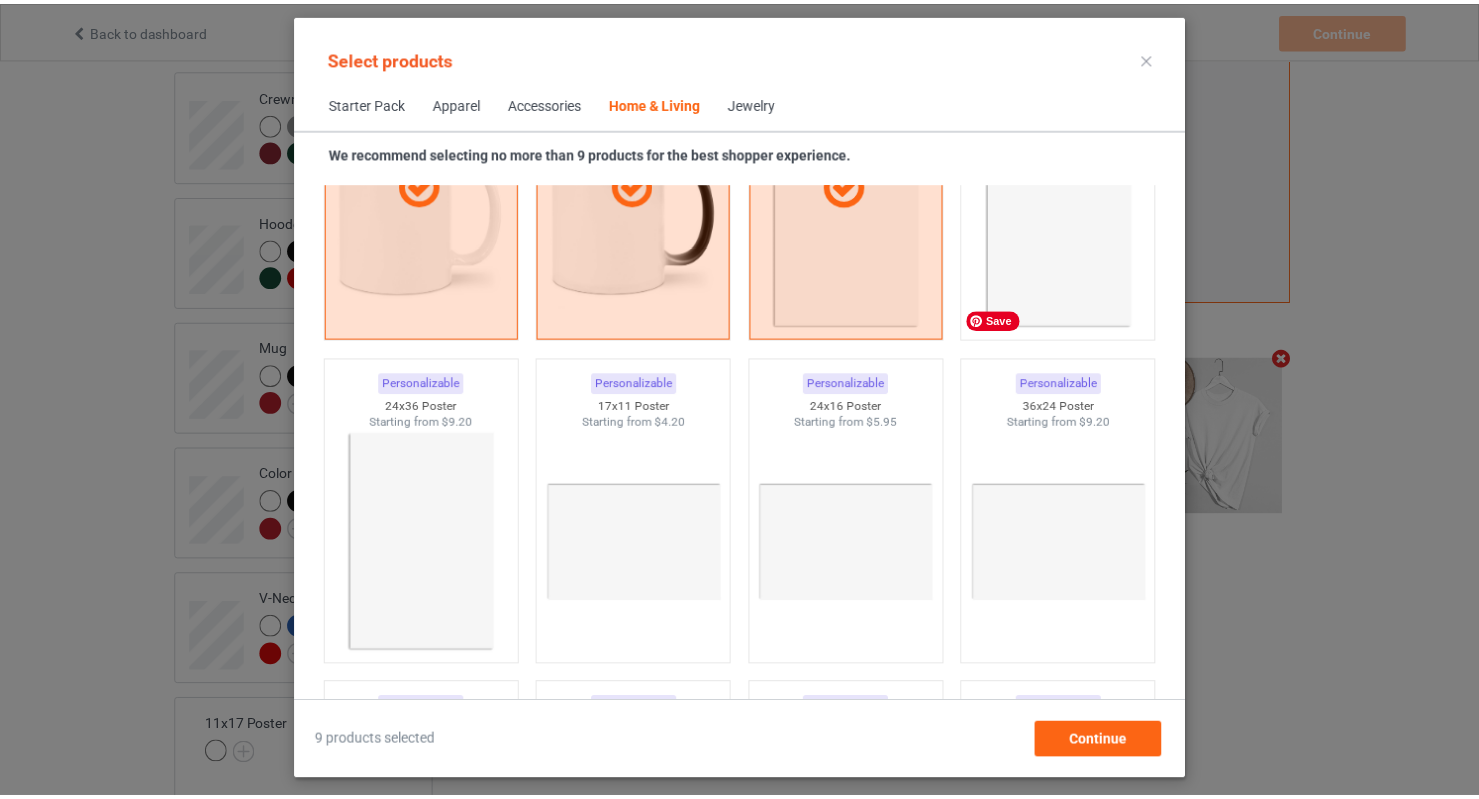 scroll, scrollTop: 9219, scrollLeft: 0, axis: vertical 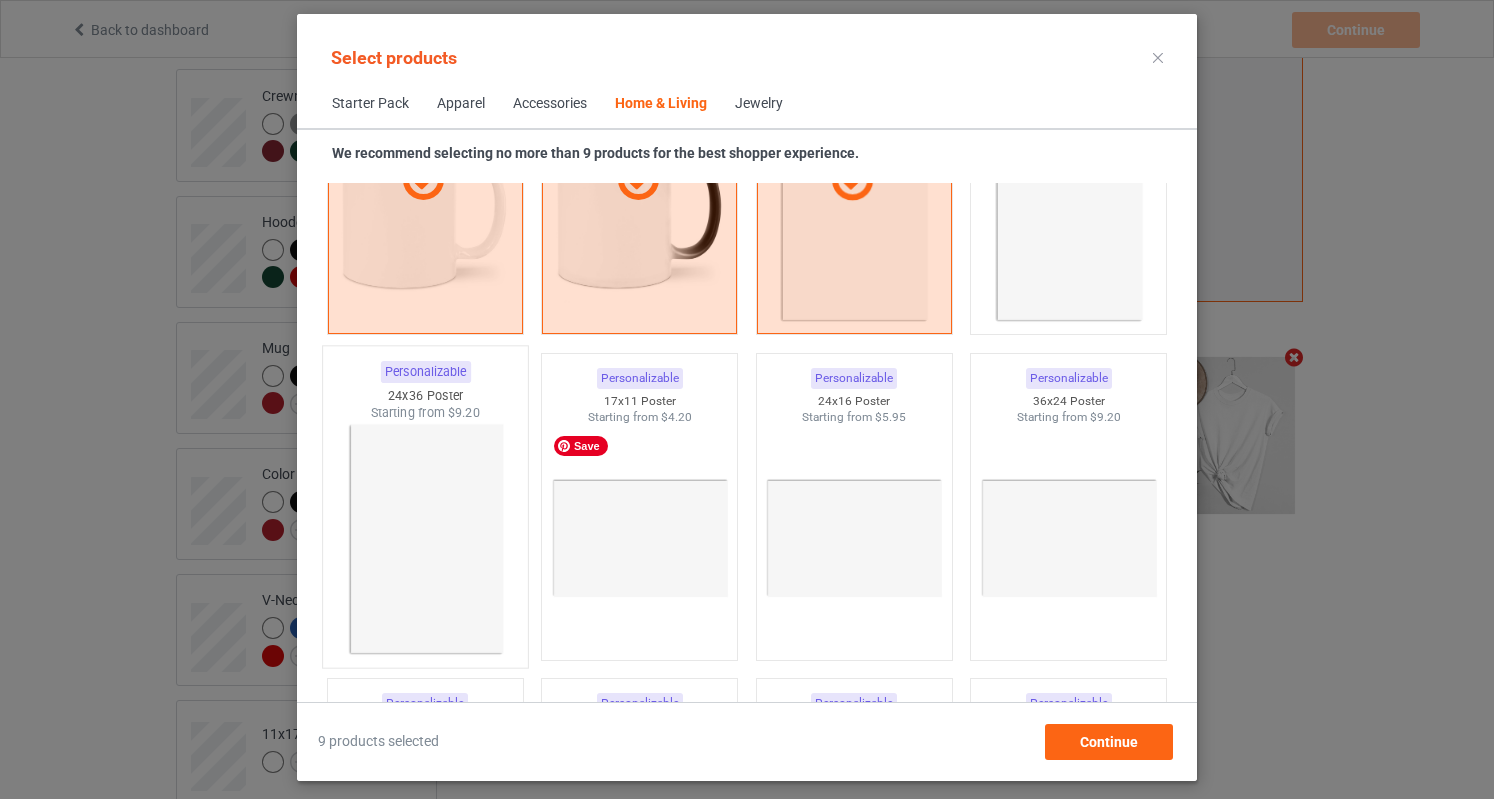 click at bounding box center [425, 539] 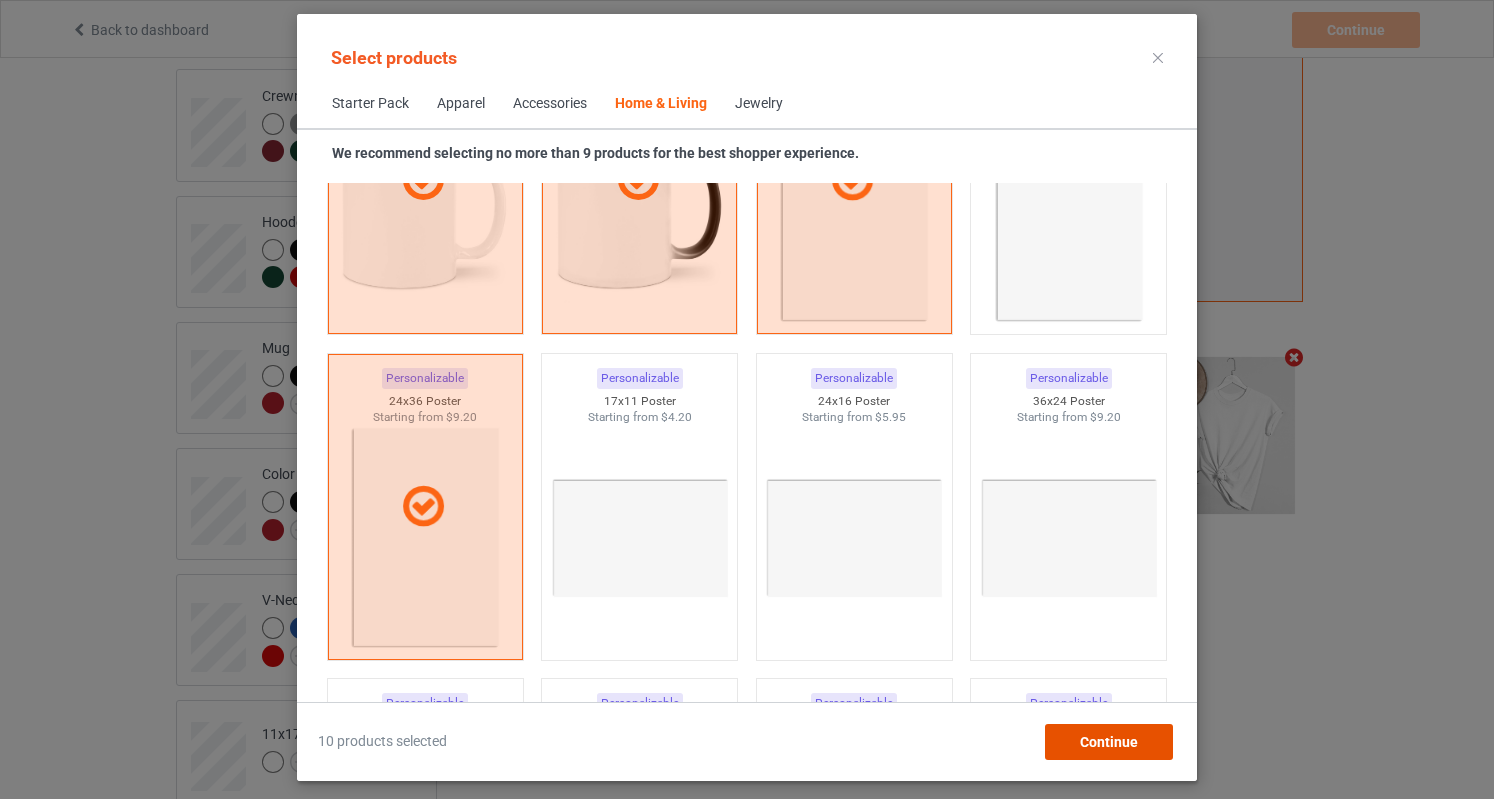 click on "Continue" at bounding box center [1109, 742] 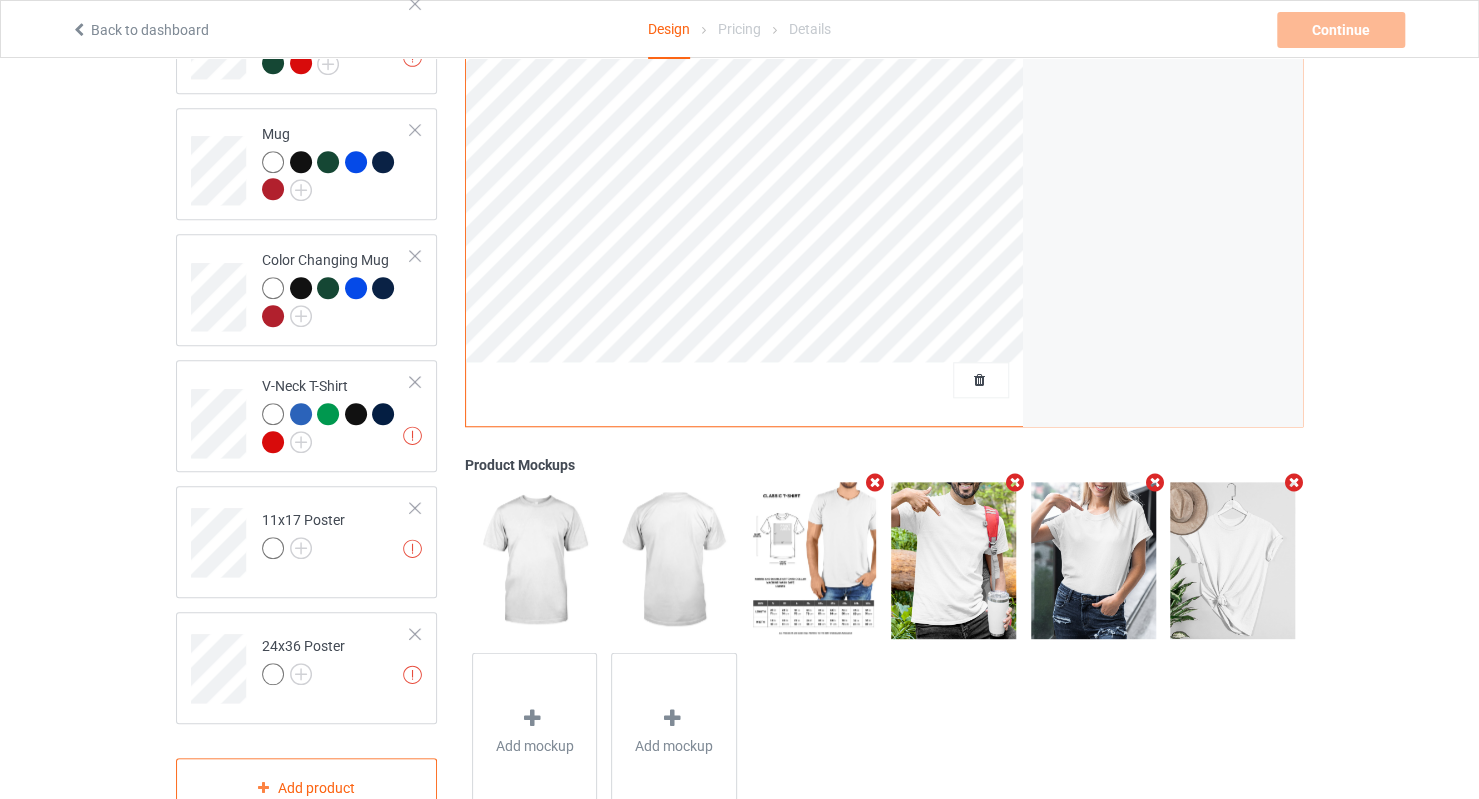 scroll, scrollTop: 812, scrollLeft: 0, axis: vertical 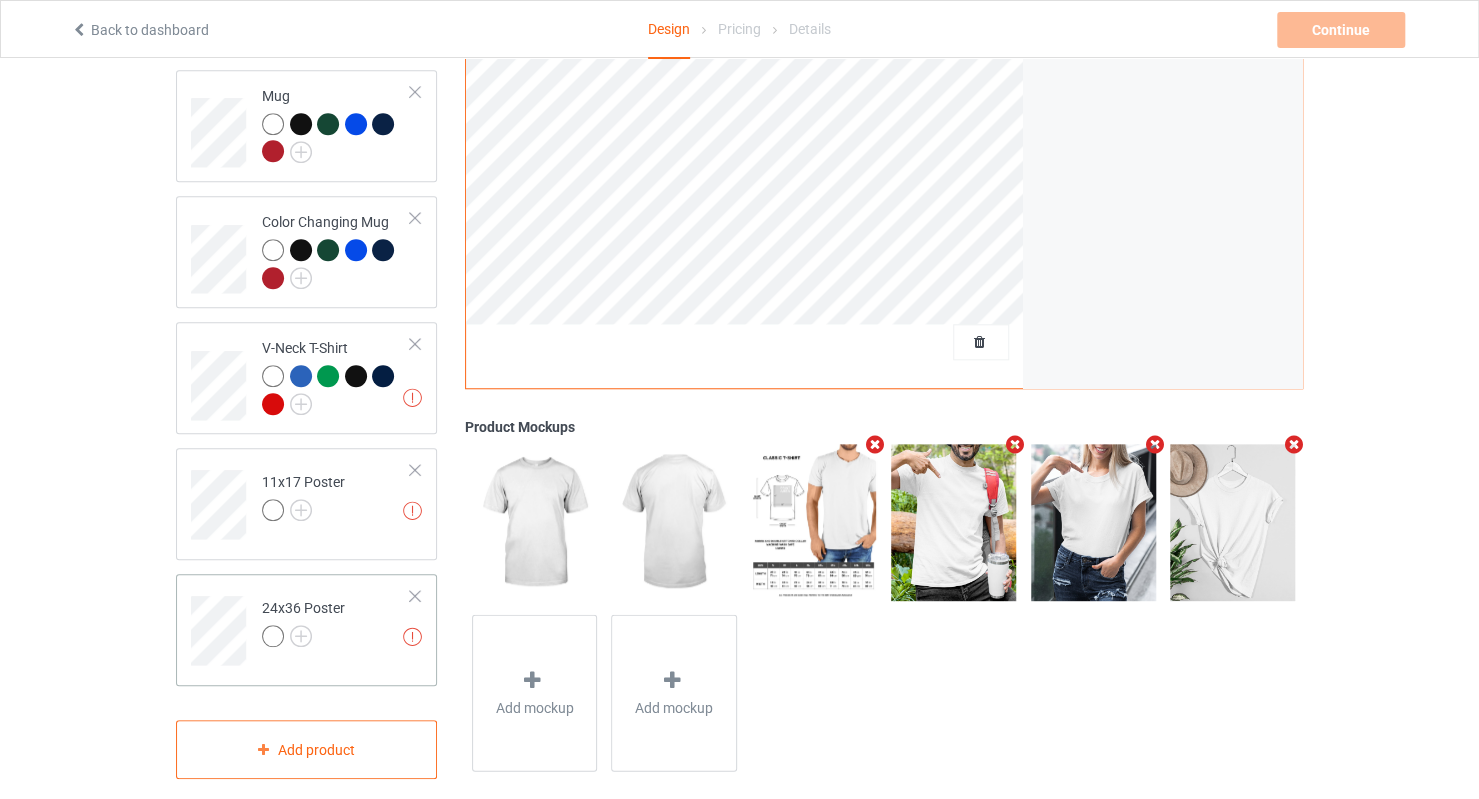 click on "Missing artworks 24x36 Poster" at bounding box center [336, 623] 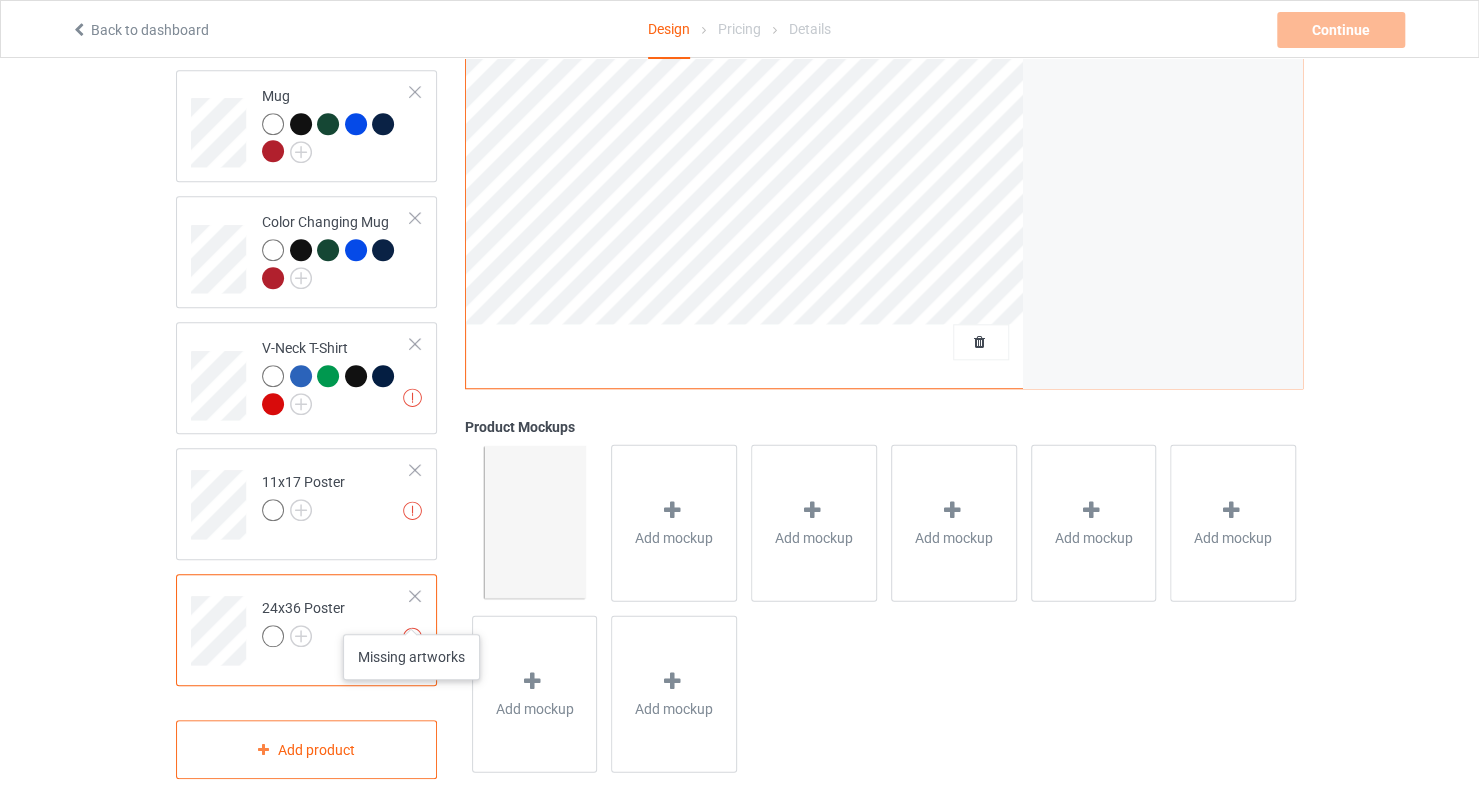 click at bounding box center [412, 636] 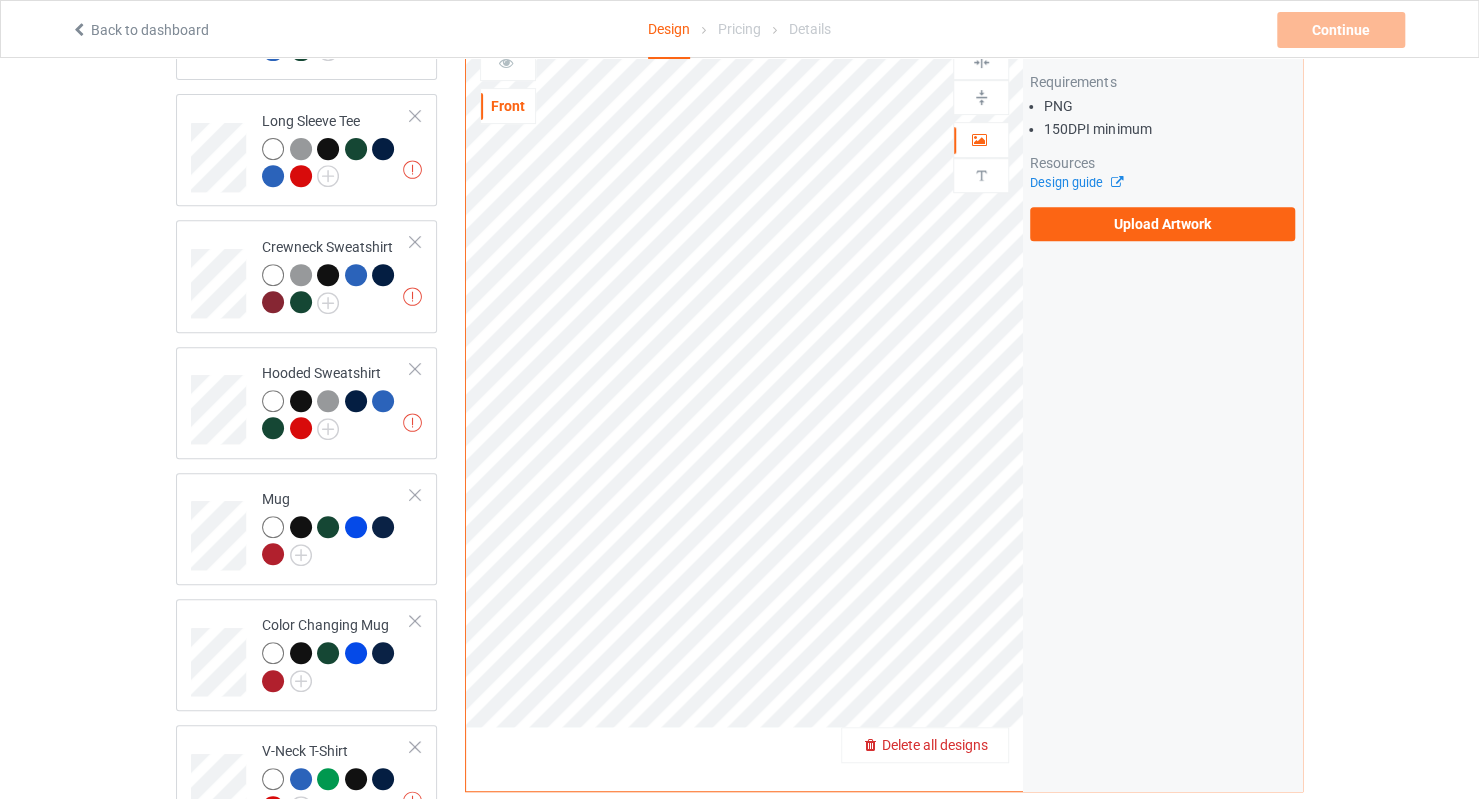 scroll, scrollTop: 212, scrollLeft: 0, axis: vertical 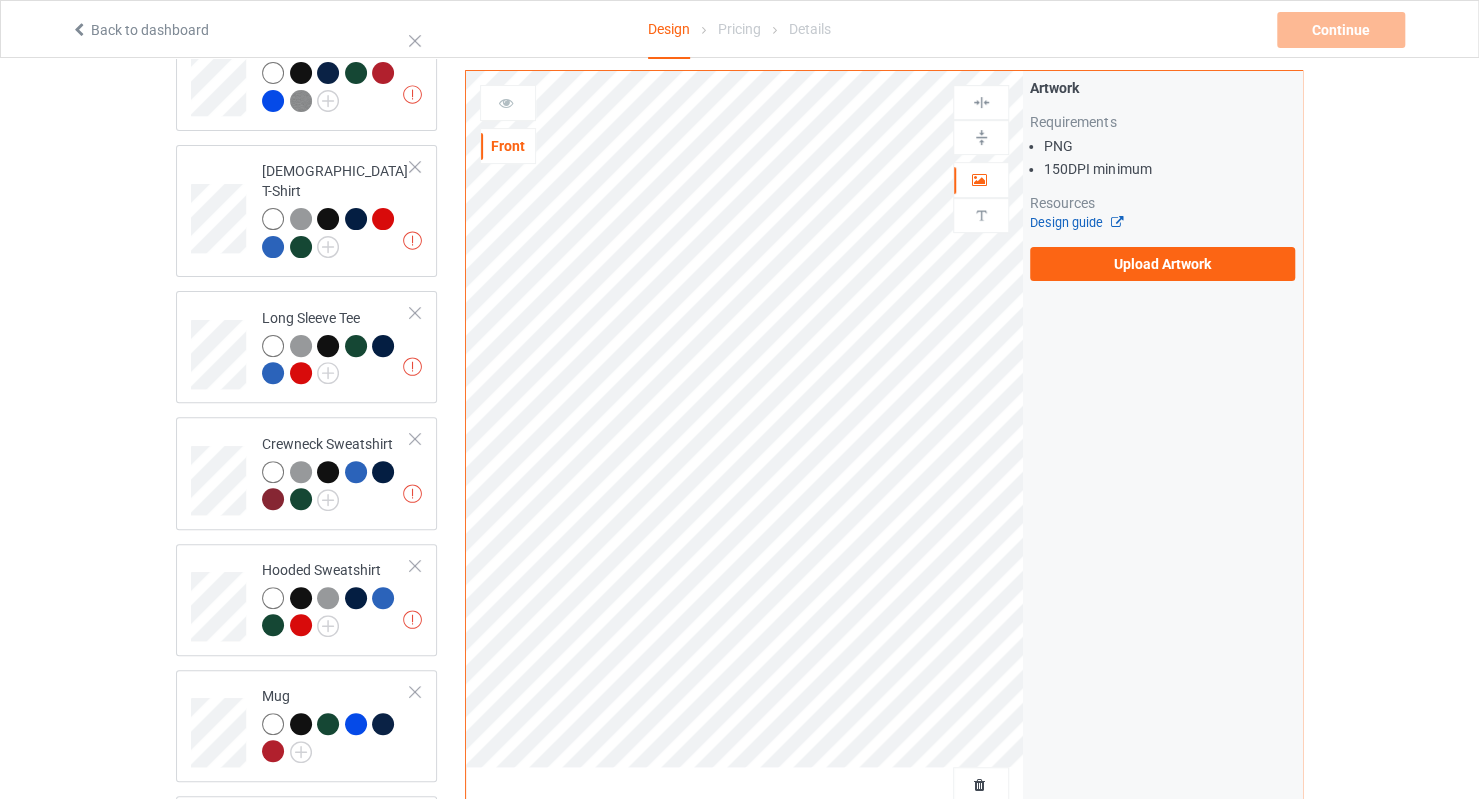 click on "Design guide" at bounding box center (1075, 222) 